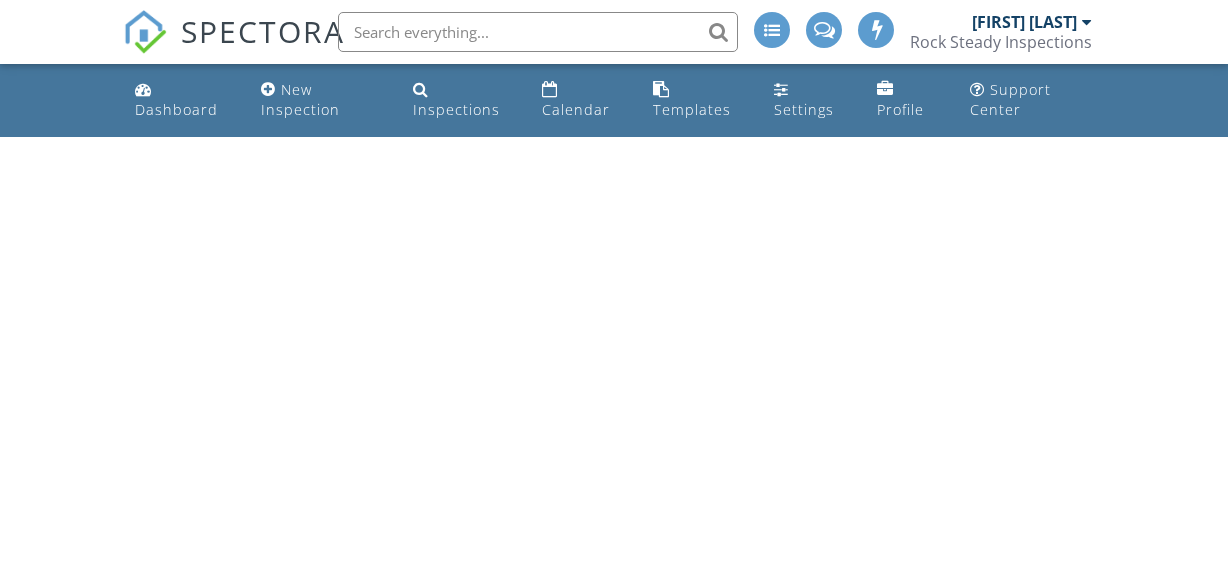 scroll, scrollTop: 0, scrollLeft: 0, axis: both 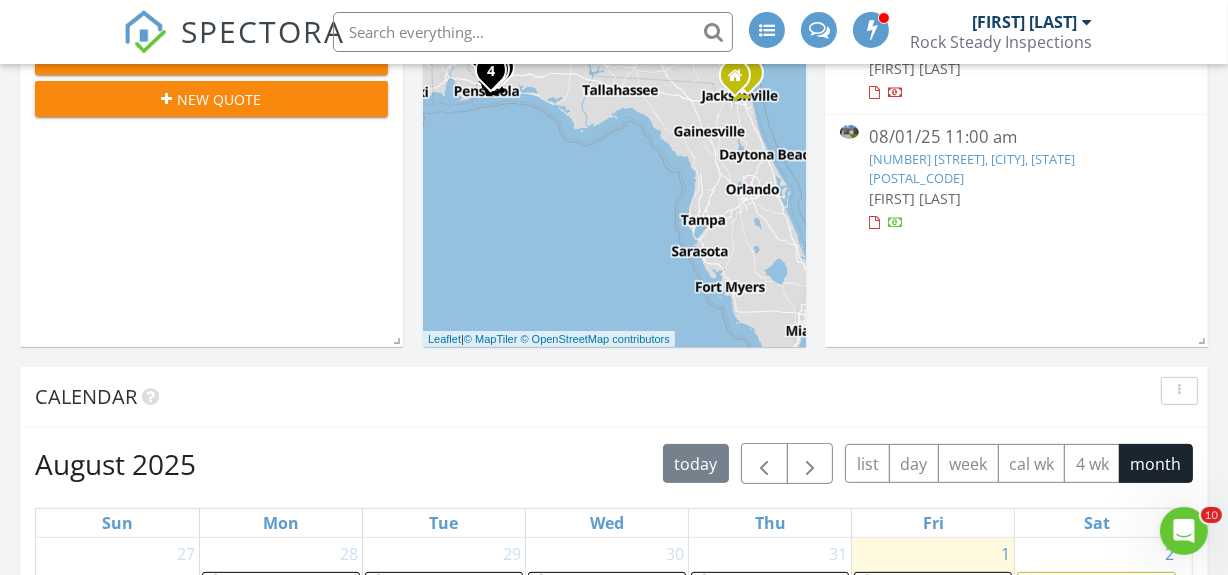 click on "Today
Chester Johnson
11:00 am
12880 Eagles Nest Ct, Jacksonville, FL 32246
Chester Johnson
40 minutes drive time   20.9 miles       New Inspection     New Quote         Map               1 1 2 3 4 + − Arlington Expressway, Atlantic Boulevard 33.6 km, 40 min Head south on Bo Peep Drive West 250 m Turn right onto Lucente Drive 150 m Turn right onto Lane Avenue South (FL 103) 2.5 km Turn right onto Lenox Avenue 2.5 km Turn left onto Cassat Avenue (FL 111) 200 m Take the ramp on the right 350 m Merge left onto I 10 3.5 km Keep left at the fork 600 m Keep left towards I 95 North: International Airport 1 km Merge left onto I 95 1 km Take the ramp towards Union Street 350 m Go straight onto Union Street (US 17) 1.5 km Continue straight to stay on Union Street 60 m Continue onto Mathews Expressway 1.5 km Continue onto Mathews Bridge (FL 115) 2 km Continue onto Arlington Expressway (FL 115) 6 km 8 km" at bounding box center [614, 657] 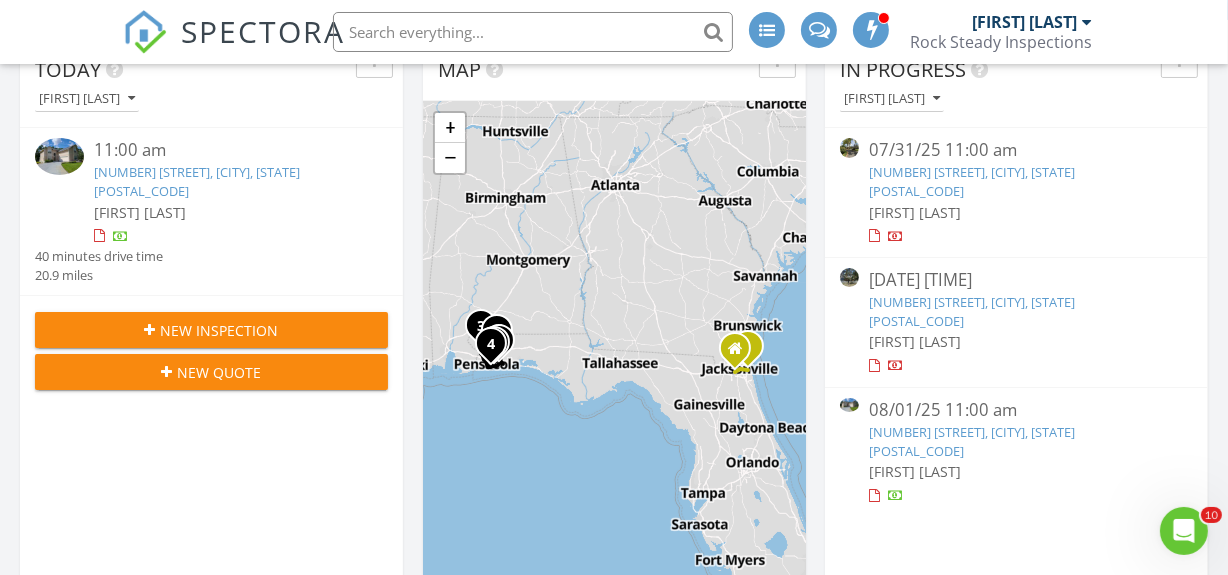 scroll, scrollTop: 90, scrollLeft: 0, axis: vertical 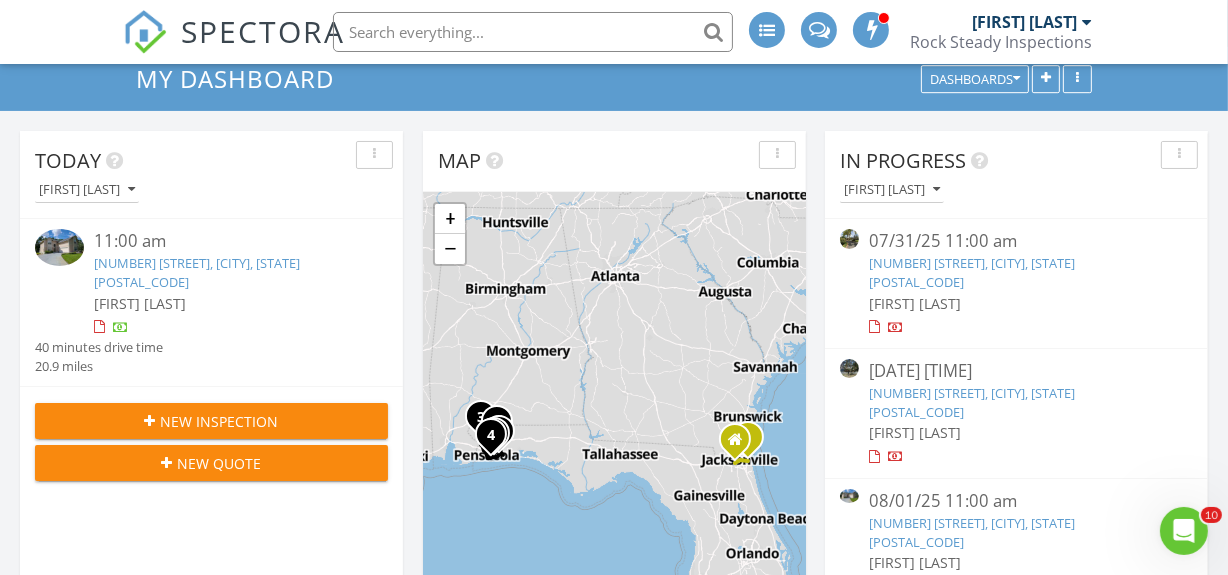 click on "12880 Eagles Nest Ct, Jacksonville, FL 32246" at bounding box center (197, 272) 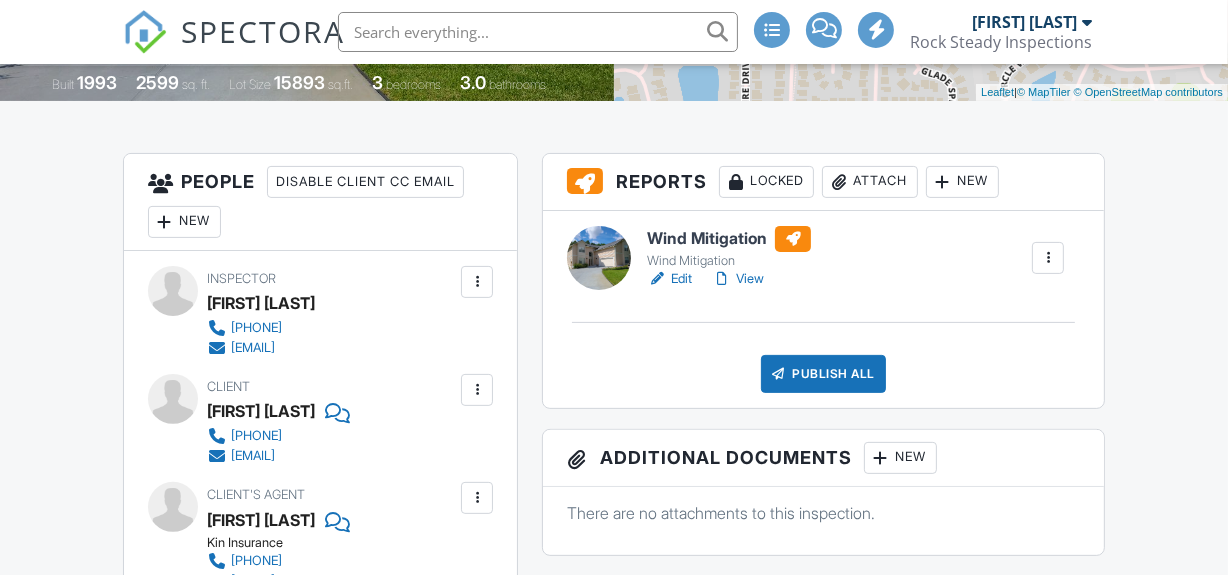 scroll, scrollTop: 454, scrollLeft: 0, axis: vertical 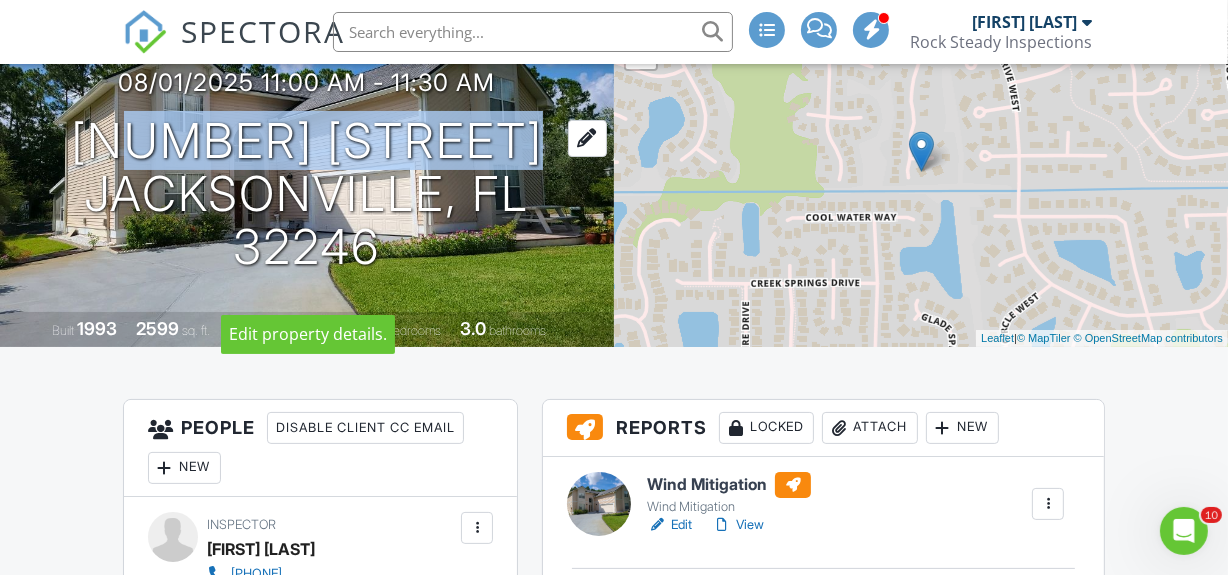 drag, startPoint x: 85, startPoint y: 100, endPoint x: 525, endPoint y: 110, distance: 440.11362 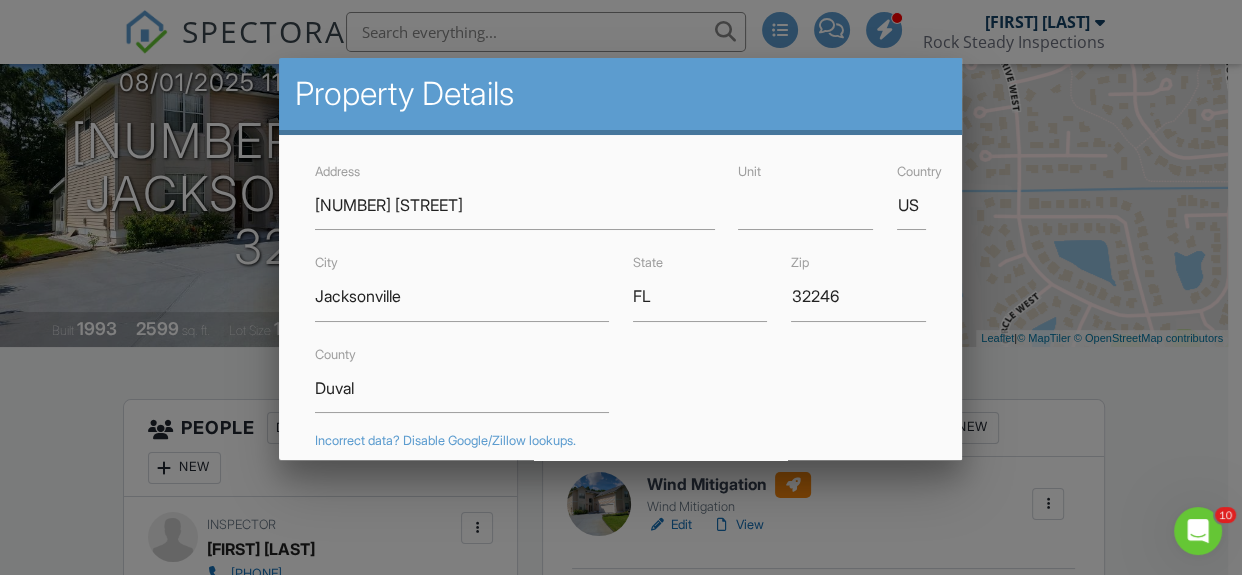 drag, startPoint x: 83, startPoint y: 410, endPoint x: 78, endPoint y: 223, distance: 187.06683 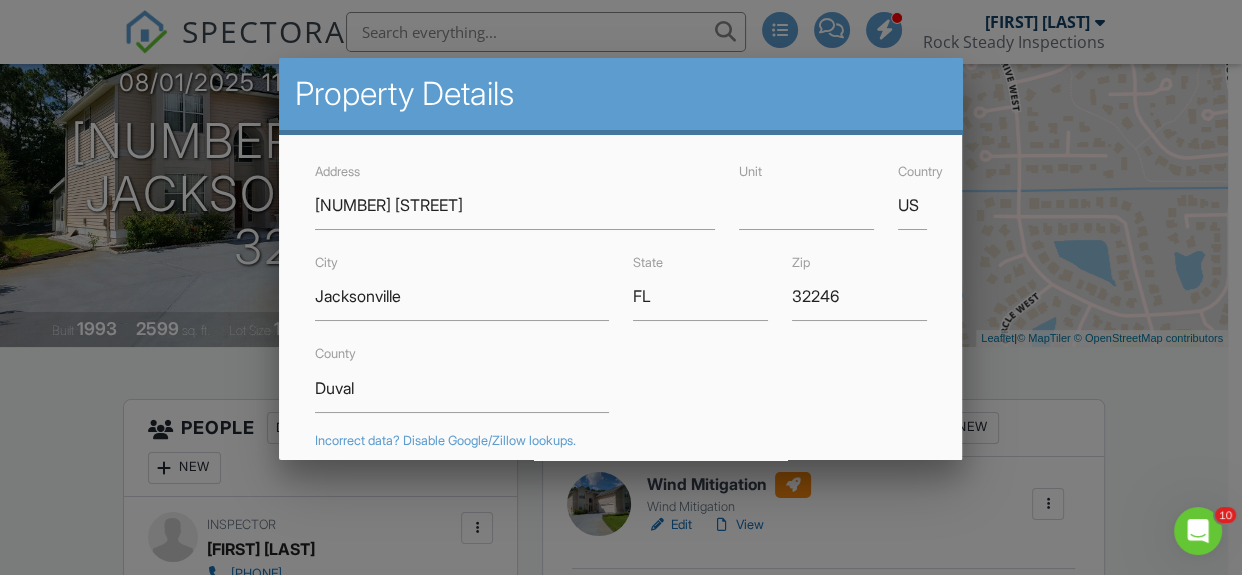 click at bounding box center [621, 259] 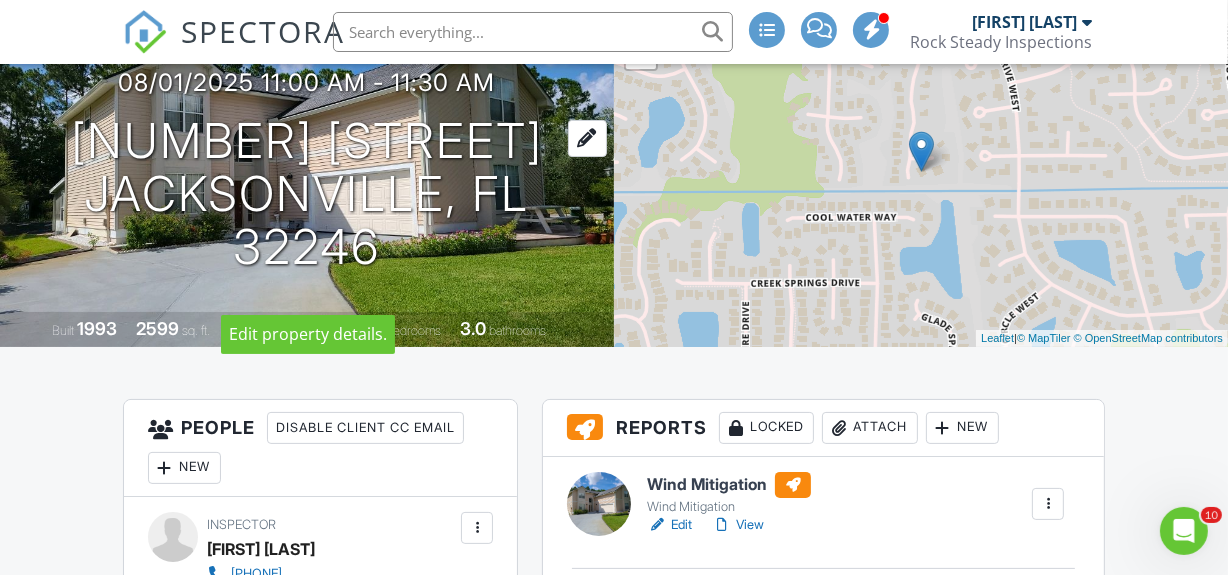 drag, startPoint x: 70, startPoint y: 96, endPoint x: 548, endPoint y: 109, distance: 478.17676 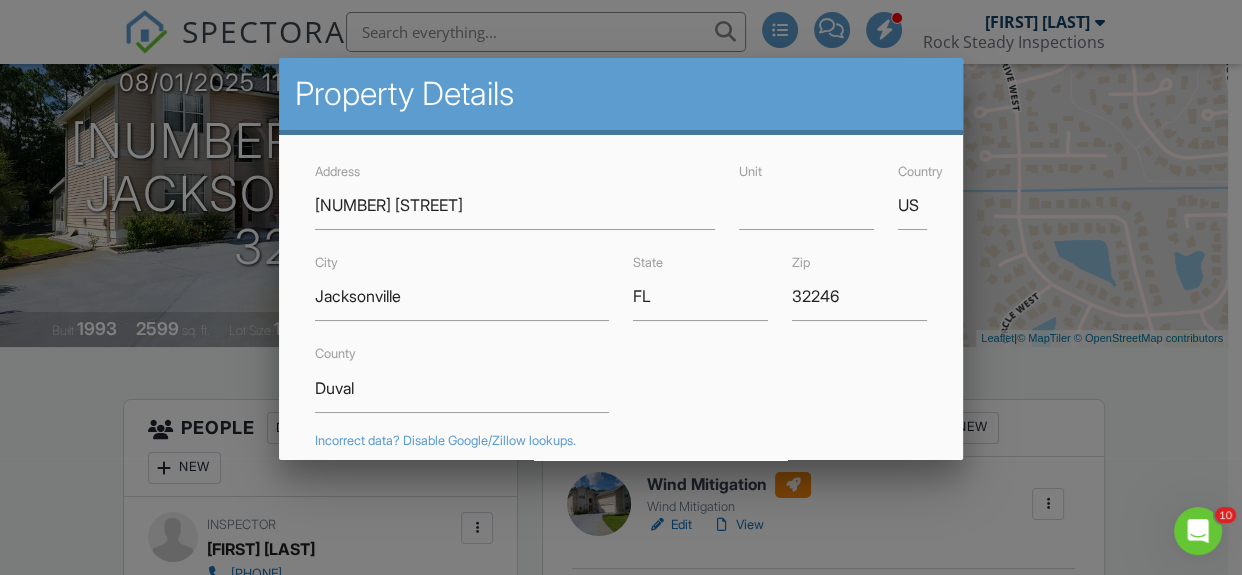 click at bounding box center [621, 259] 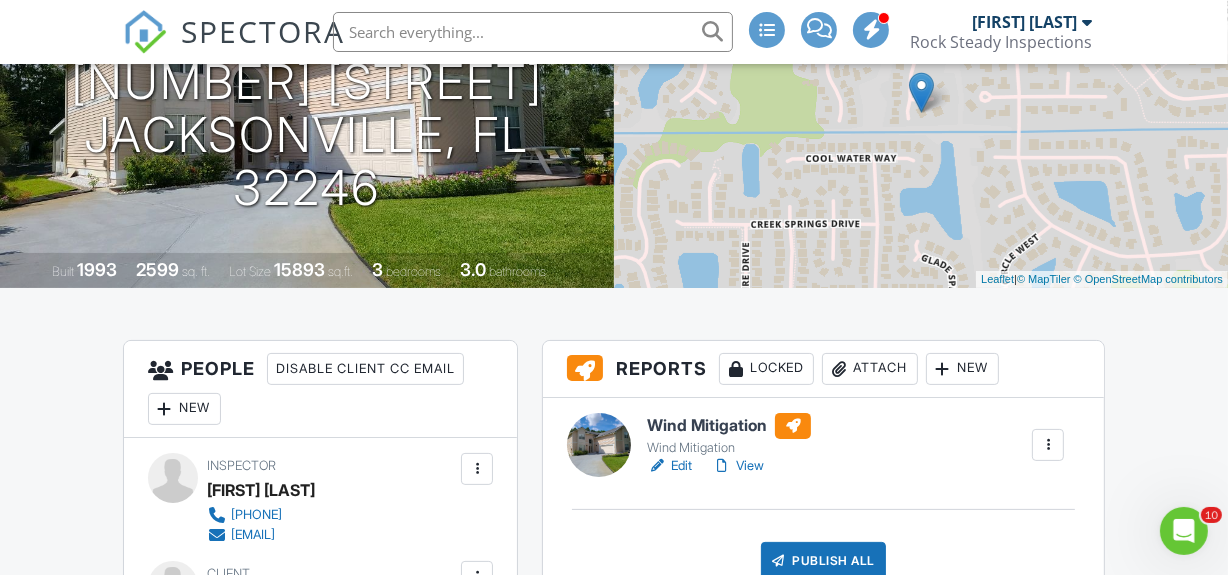 scroll, scrollTop: 299, scrollLeft: 0, axis: vertical 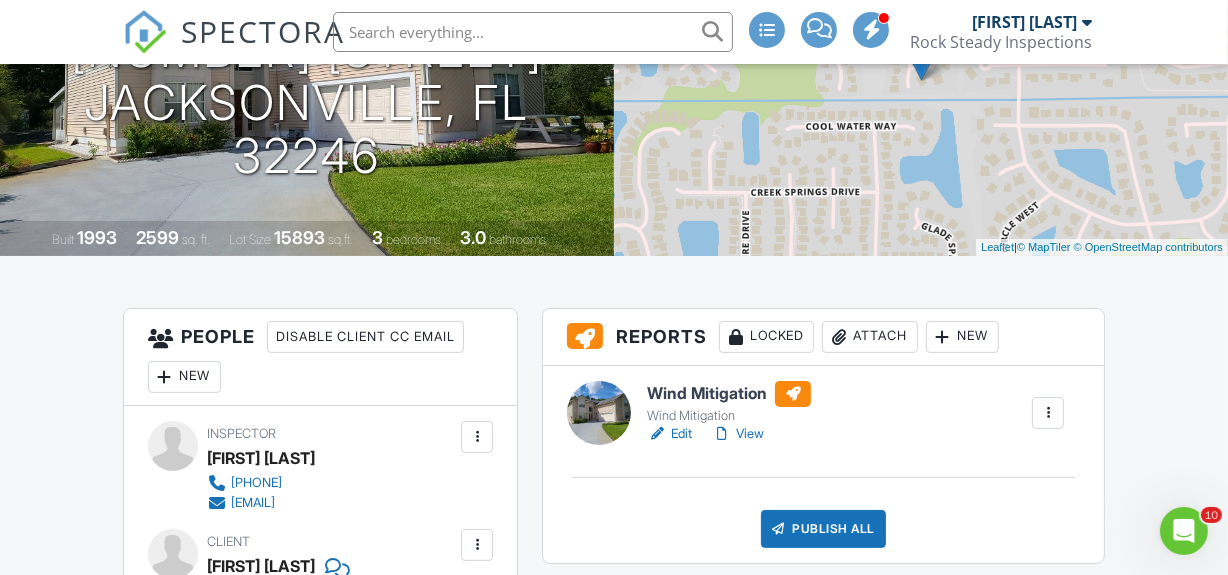 click on "Edit" at bounding box center (669, 434) 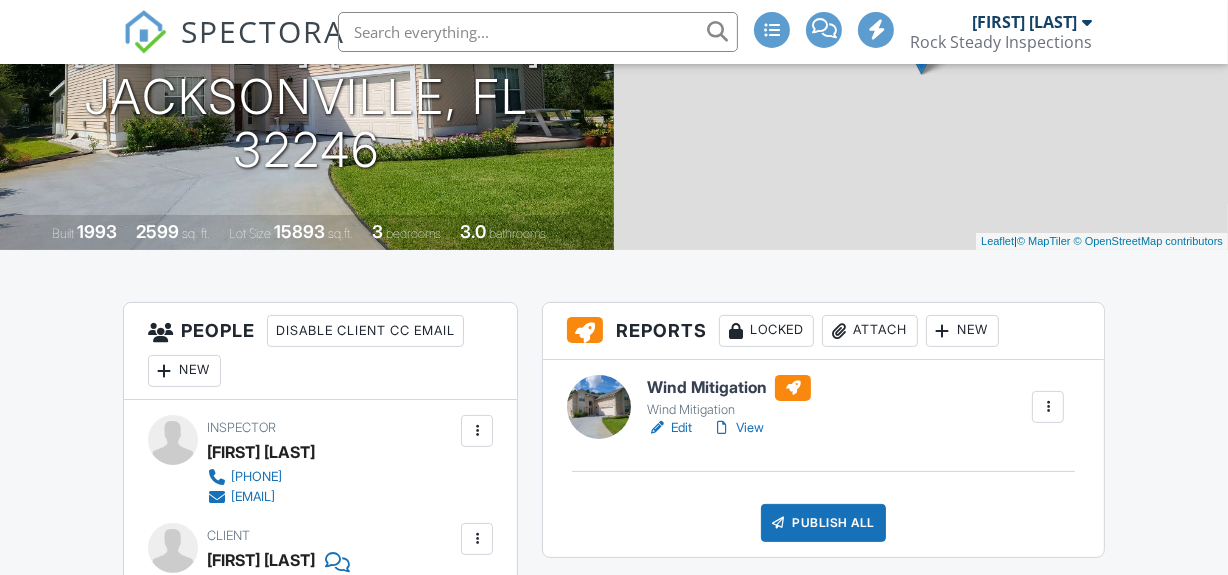 scroll, scrollTop: 454, scrollLeft: 0, axis: vertical 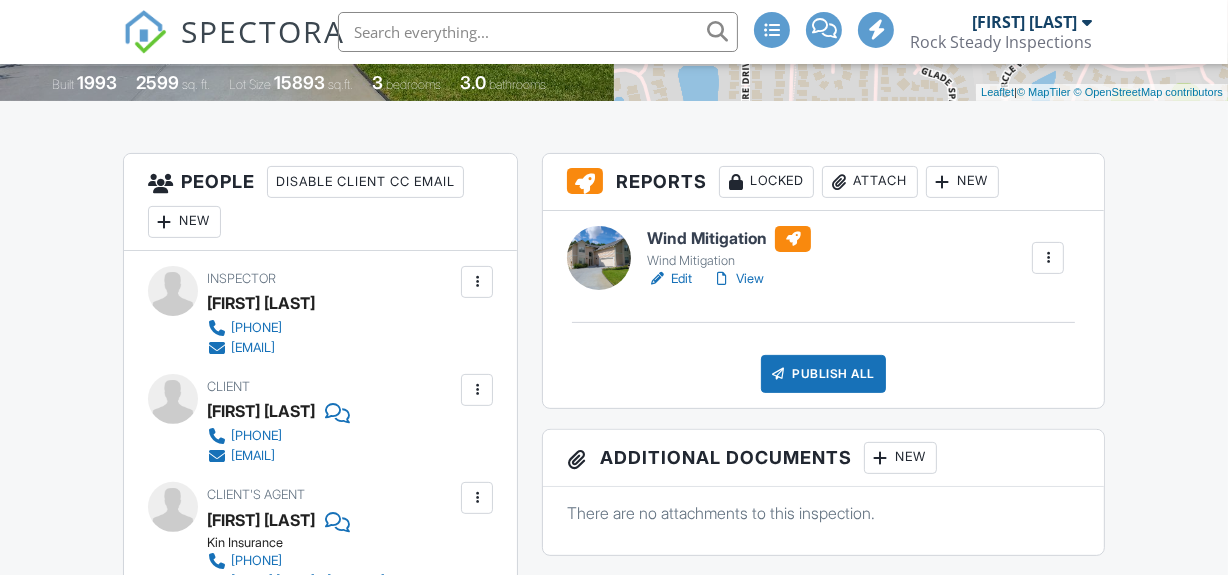 click on "Publish All" at bounding box center (823, 374) 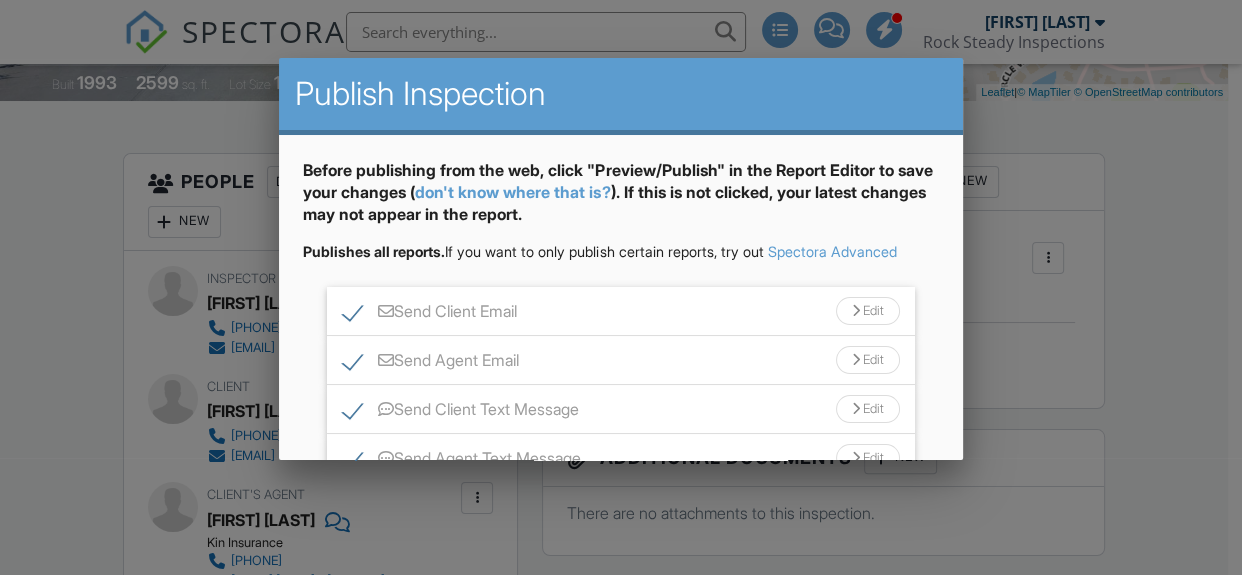scroll, scrollTop: 185, scrollLeft: 0, axis: vertical 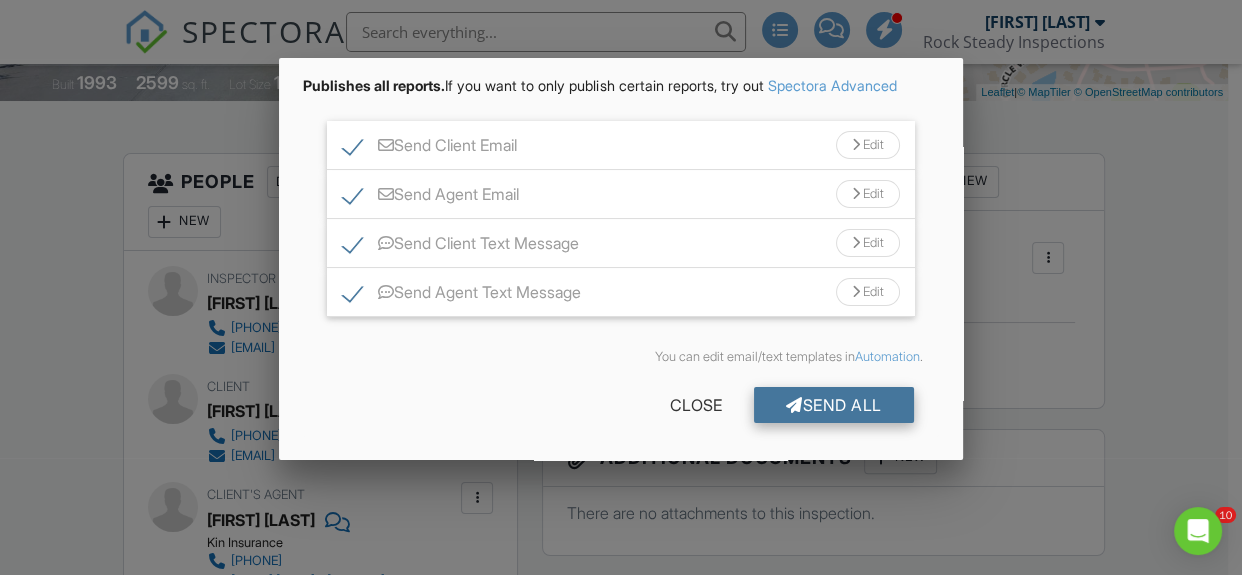 click on "Send All" at bounding box center (834, 405) 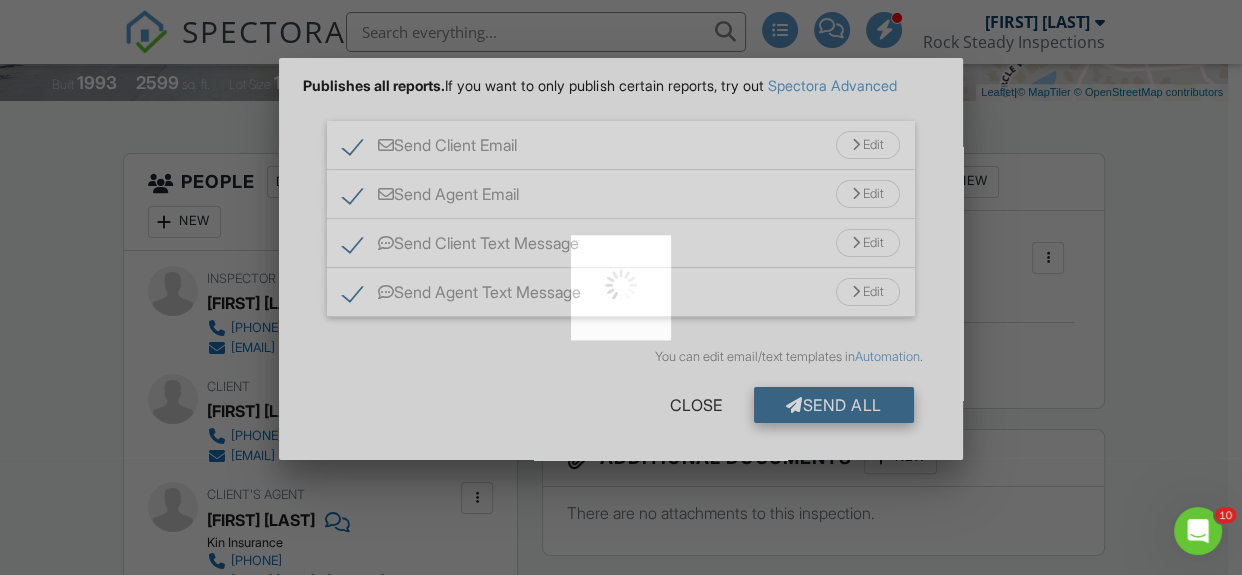 scroll, scrollTop: 0, scrollLeft: 0, axis: both 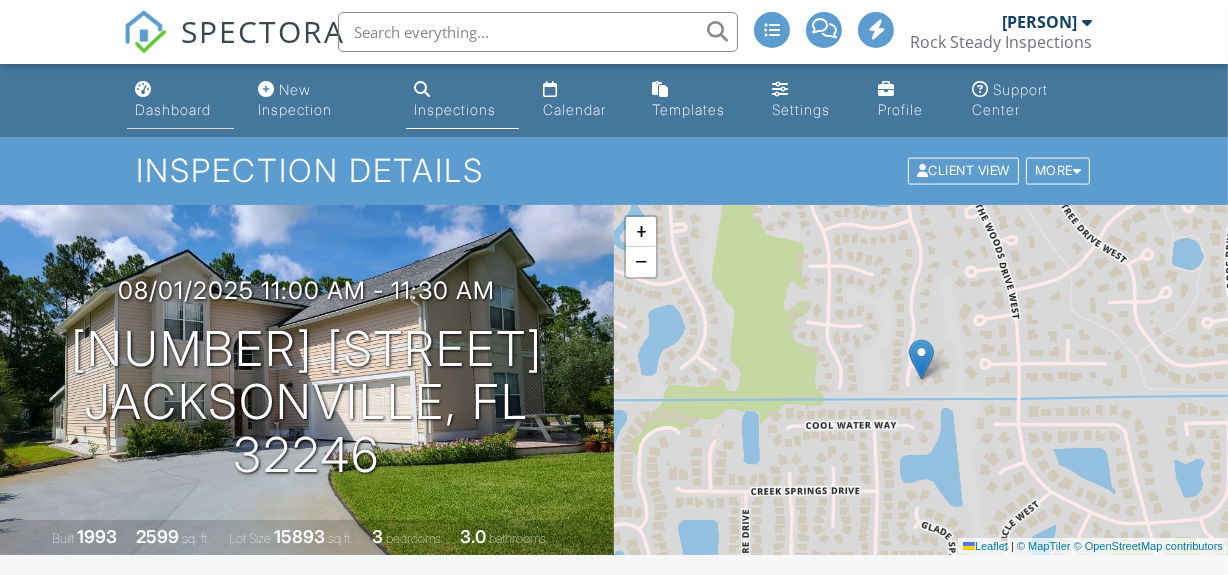 click on "Dashboard" at bounding box center (173, 109) 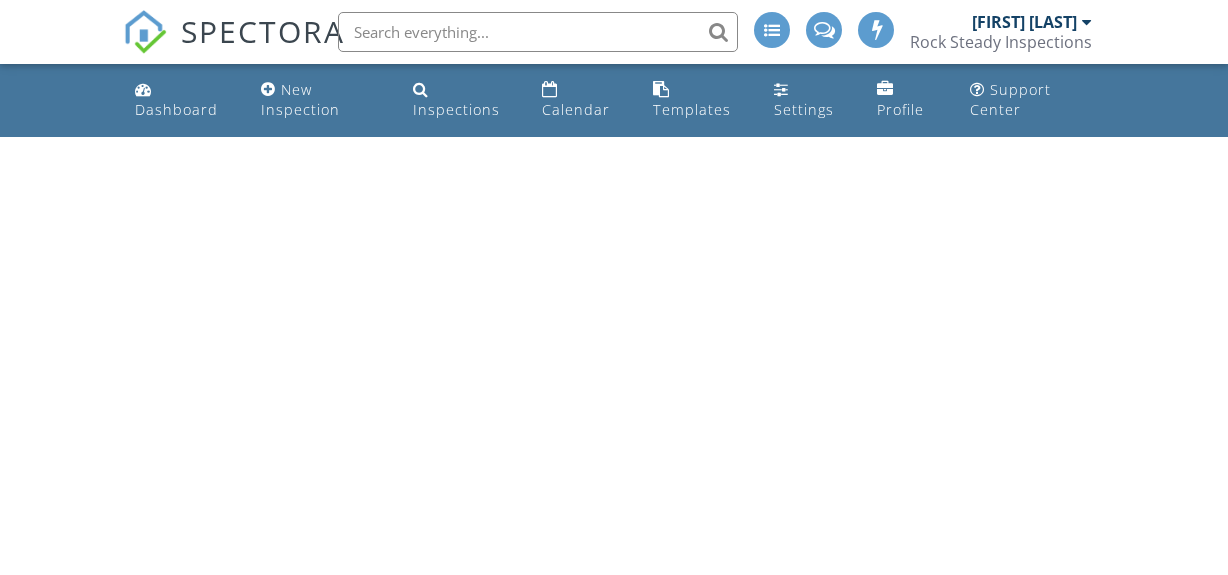 scroll, scrollTop: 0, scrollLeft: 0, axis: both 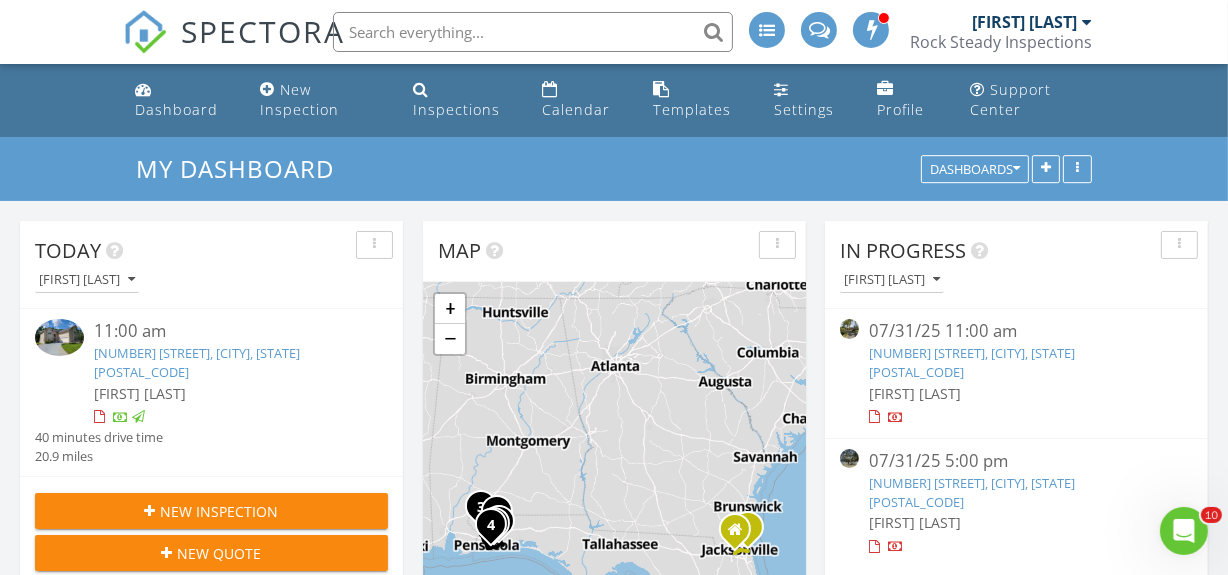 click on "[NUMBER] [STREET], [CITY], [STATE] [POSTAL_CODE]" at bounding box center [197, 362] 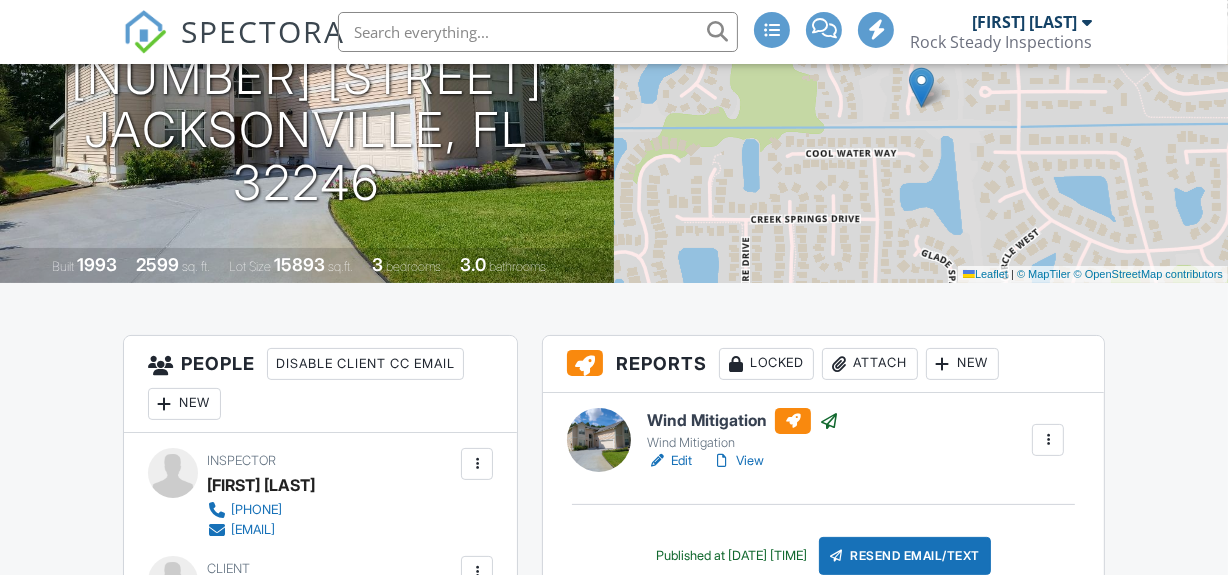 scroll, scrollTop: 0, scrollLeft: 0, axis: both 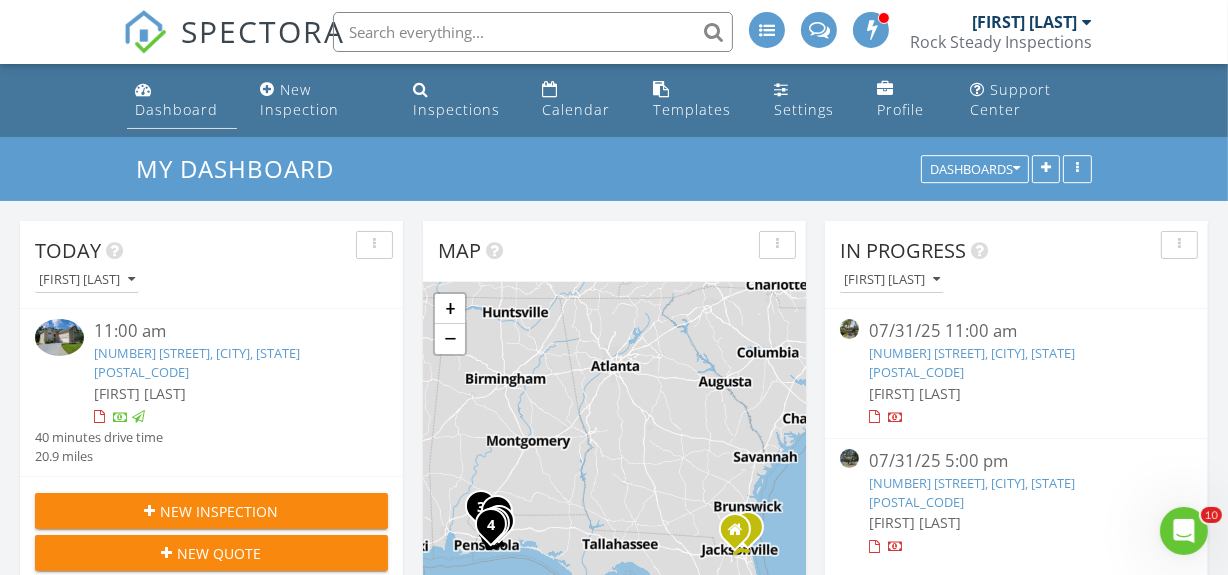 click on "Dashboard" at bounding box center [176, 109] 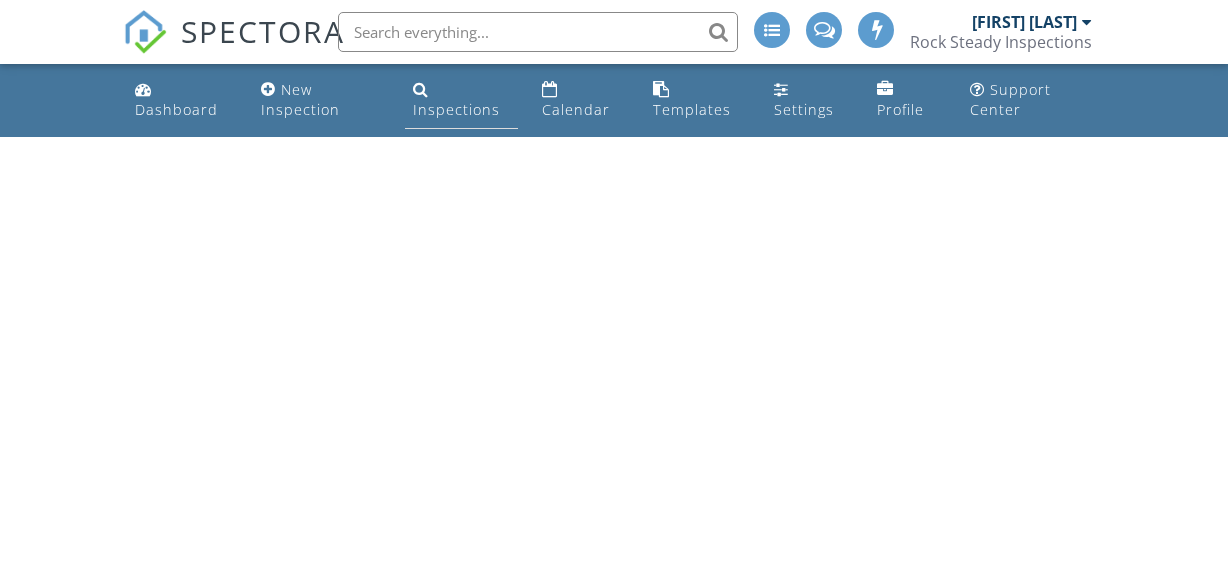 scroll, scrollTop: 0, scrollLeft: 0, axis: both 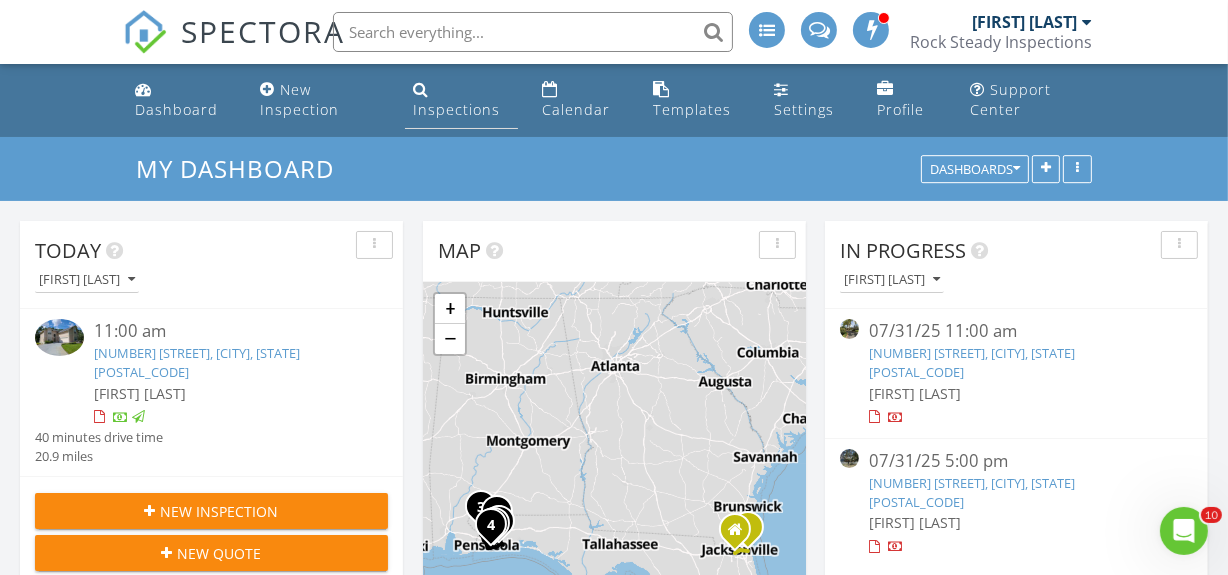 click on "Inspections" at bounding box center [461, 100] 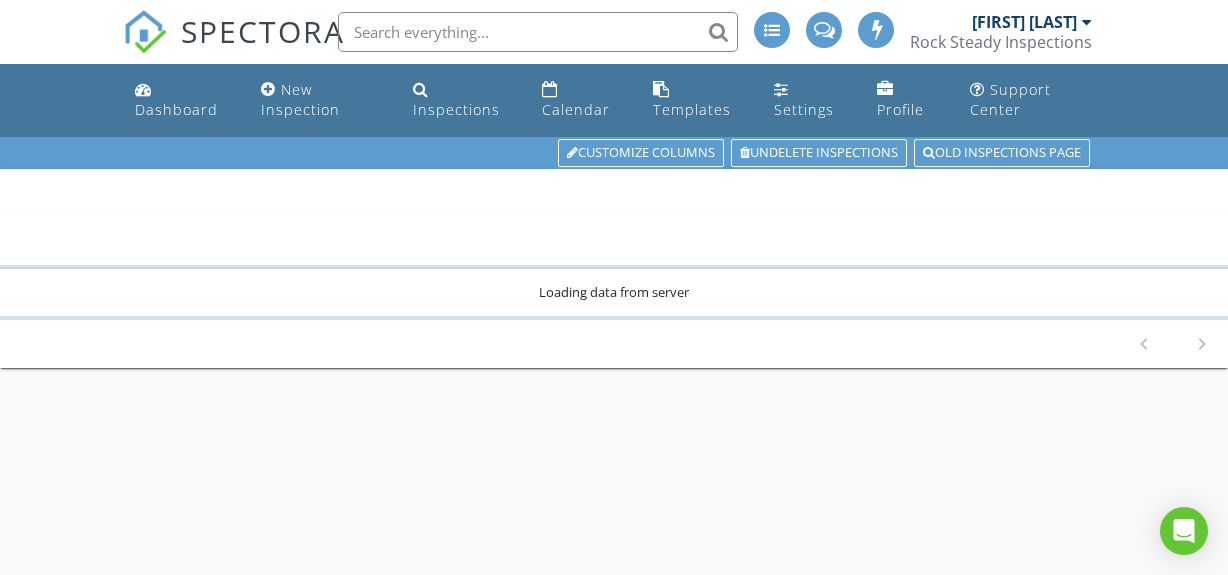 scroll, scrollTop: 0, scrollLeft: 0, axis: both 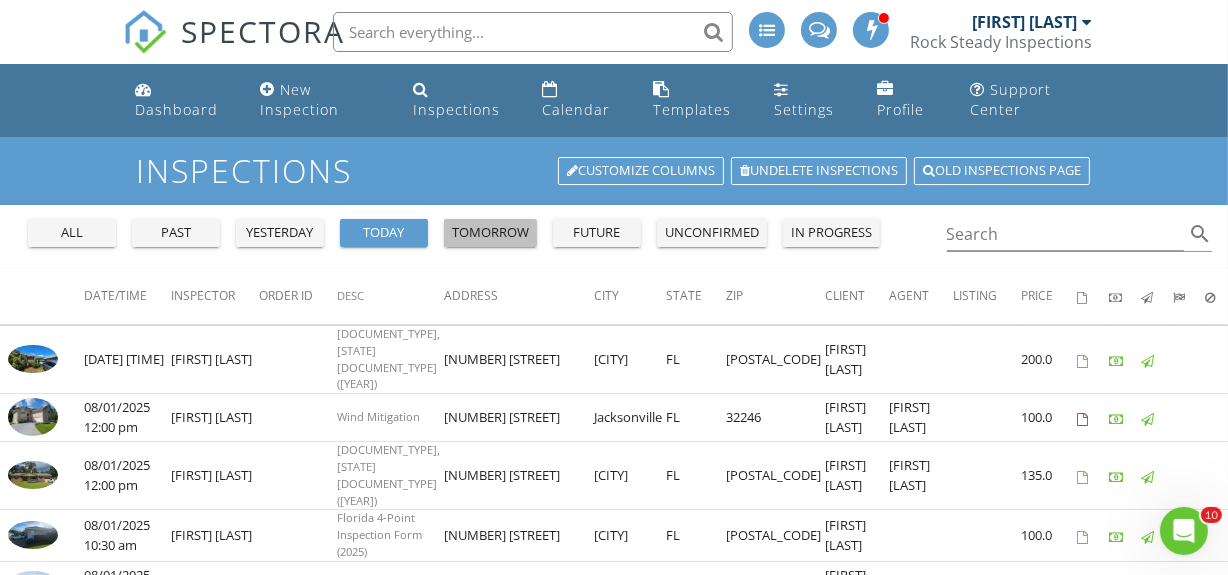 click on "tomorrow" at bounding box center [490, 233] 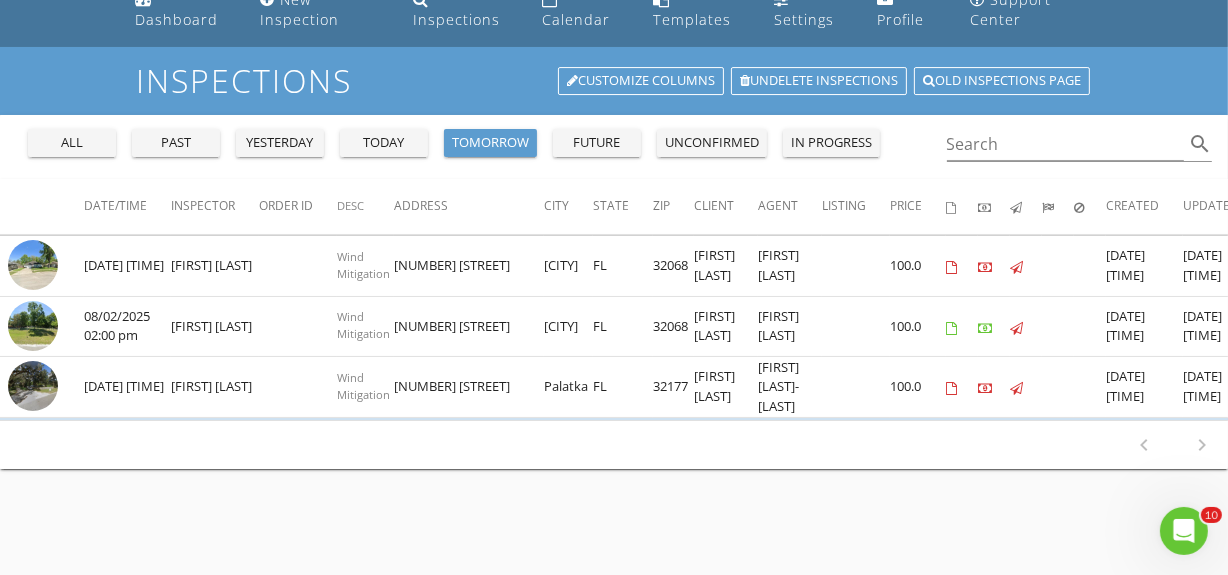 scroll, scrollTop: 0, scrollLeft: 0, axis: both 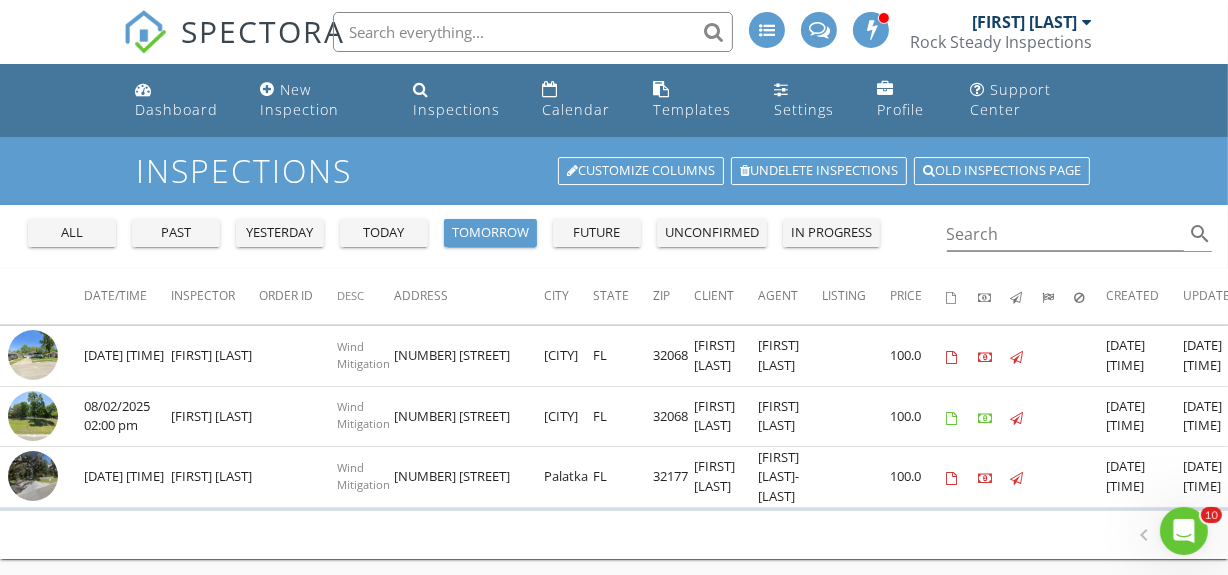 click on "past" at bounding box center [176, 233] 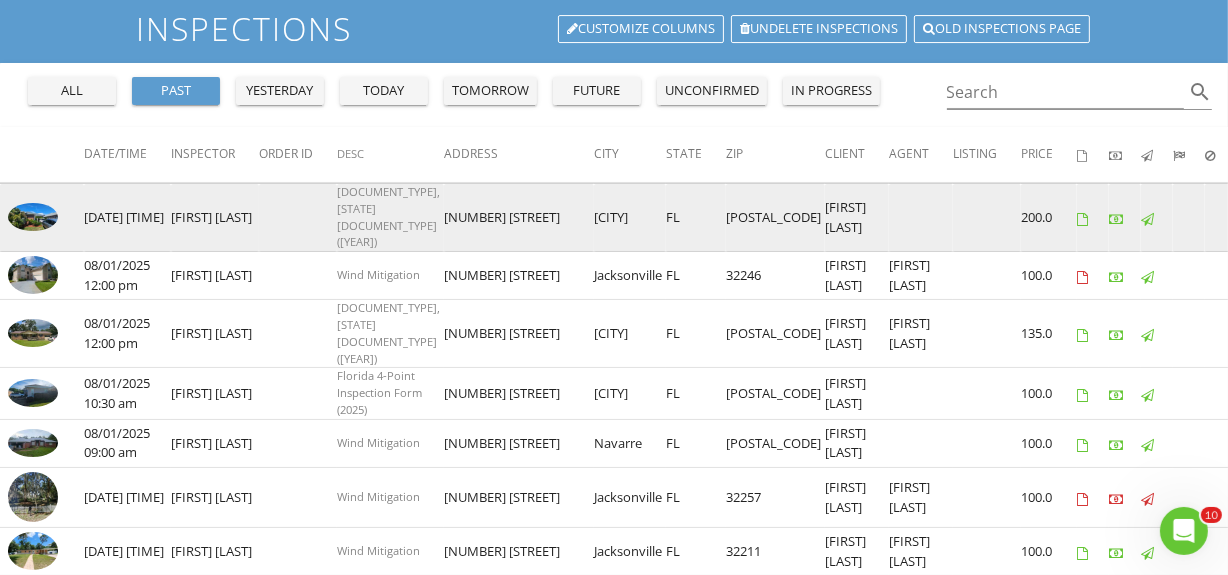scroll, scrollTop: 0, scrollLeft: 0, axis: both 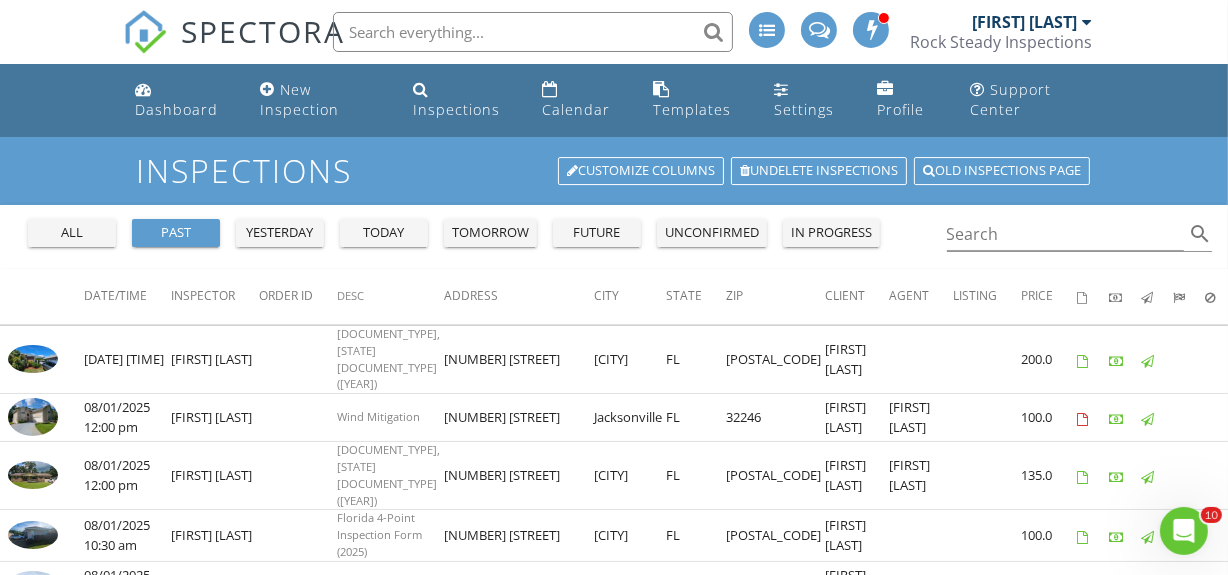 click on "yesterday" at bounding box center (280, 233) 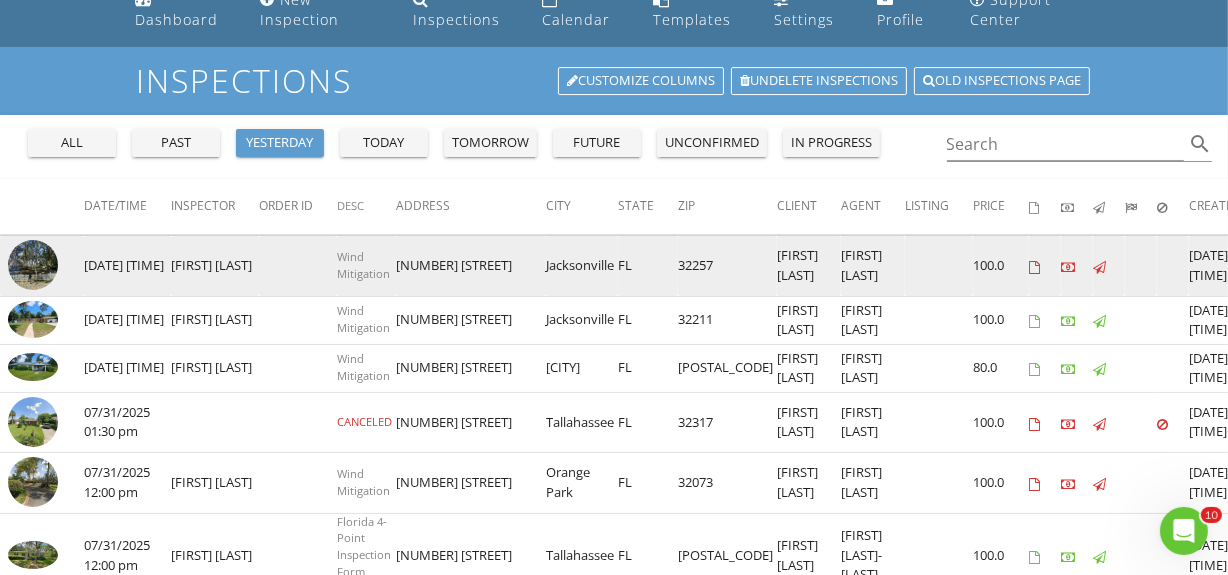 scroll, scrollTop: 181, scrollLeft: 0, axis: vertical 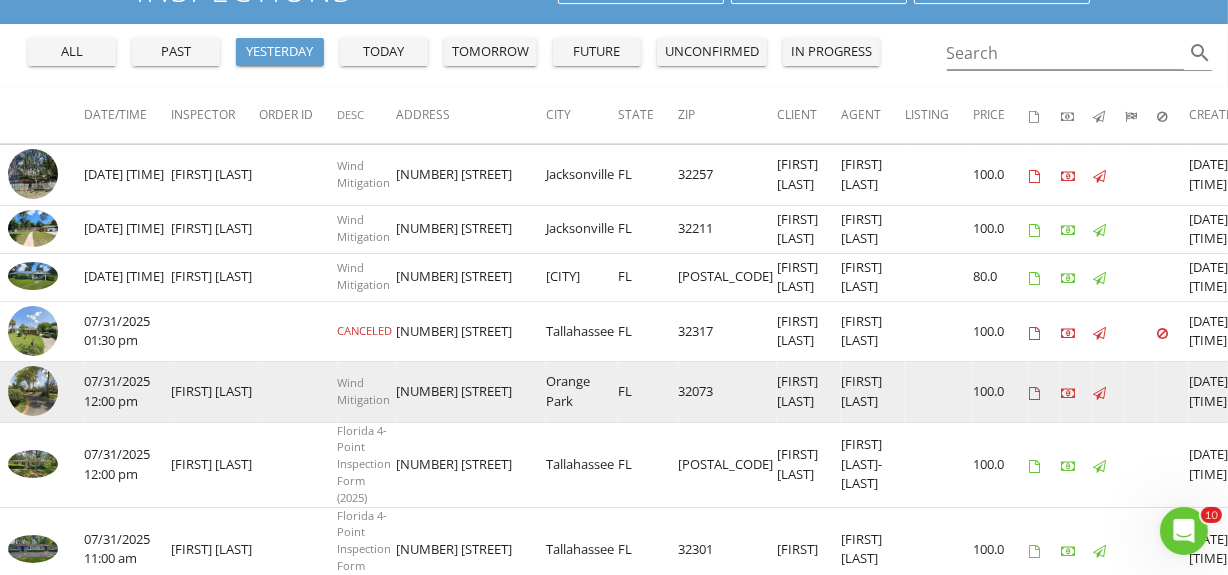 click at bounding box center (33, 391) 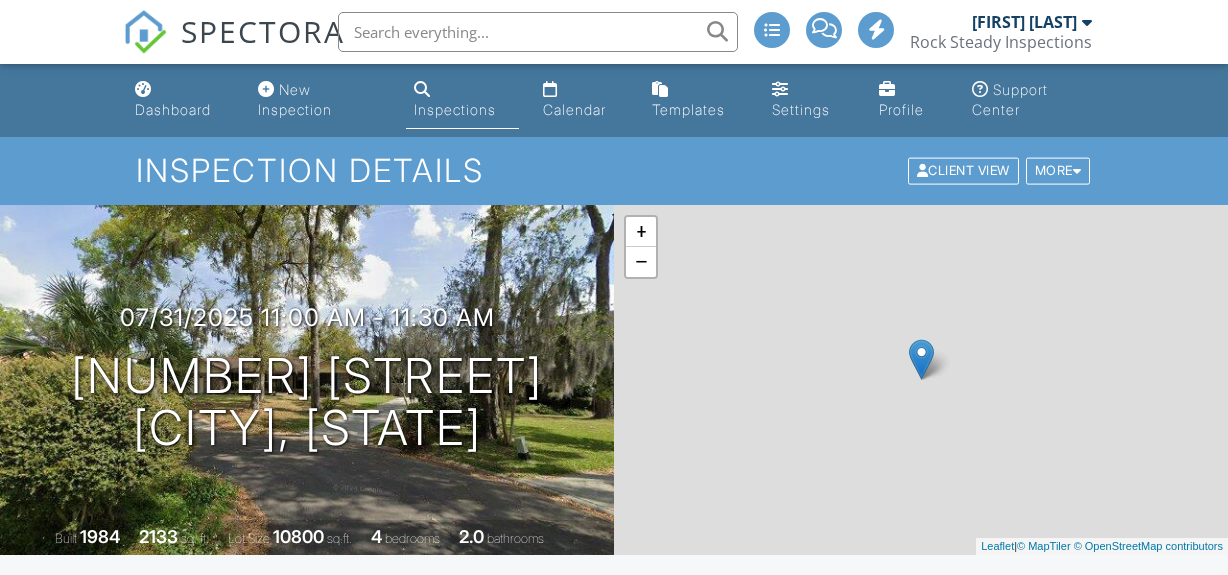 scroll, scrollTop: 0, scrollLeft: 0, axis: both 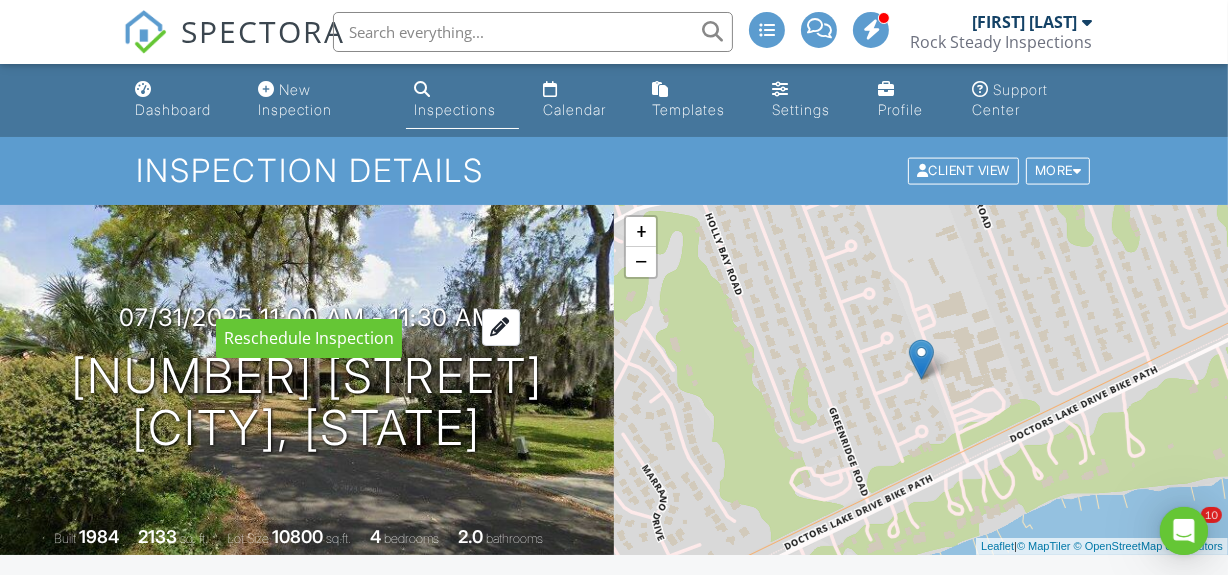 click at bounding box center (501, 327) 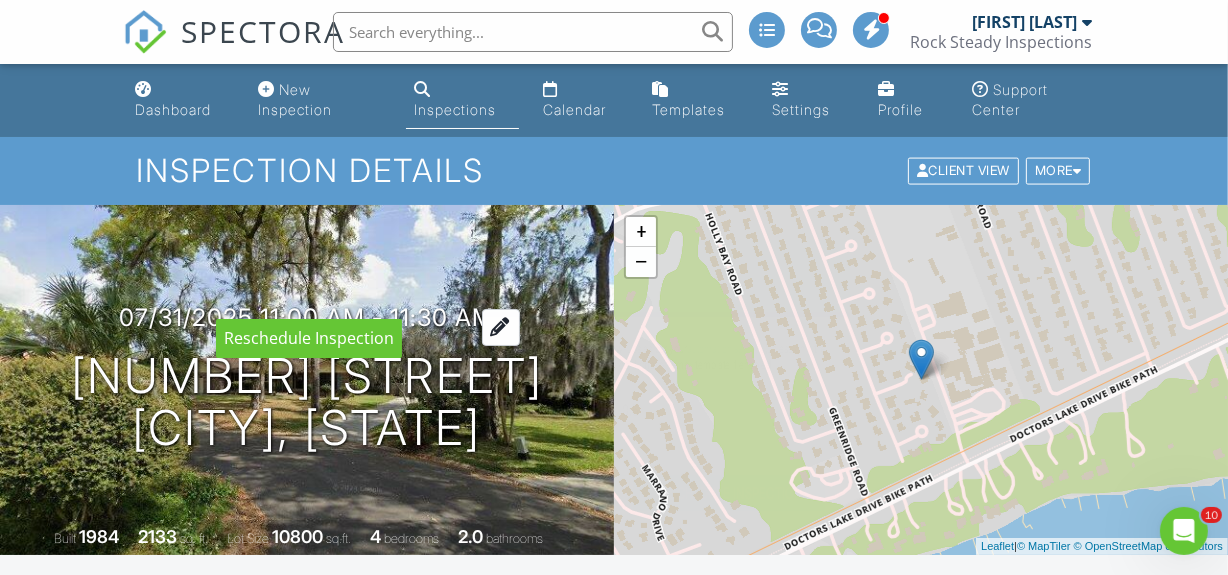 scroll, scrollTop: 0, scrollLeft: 0, axis: both 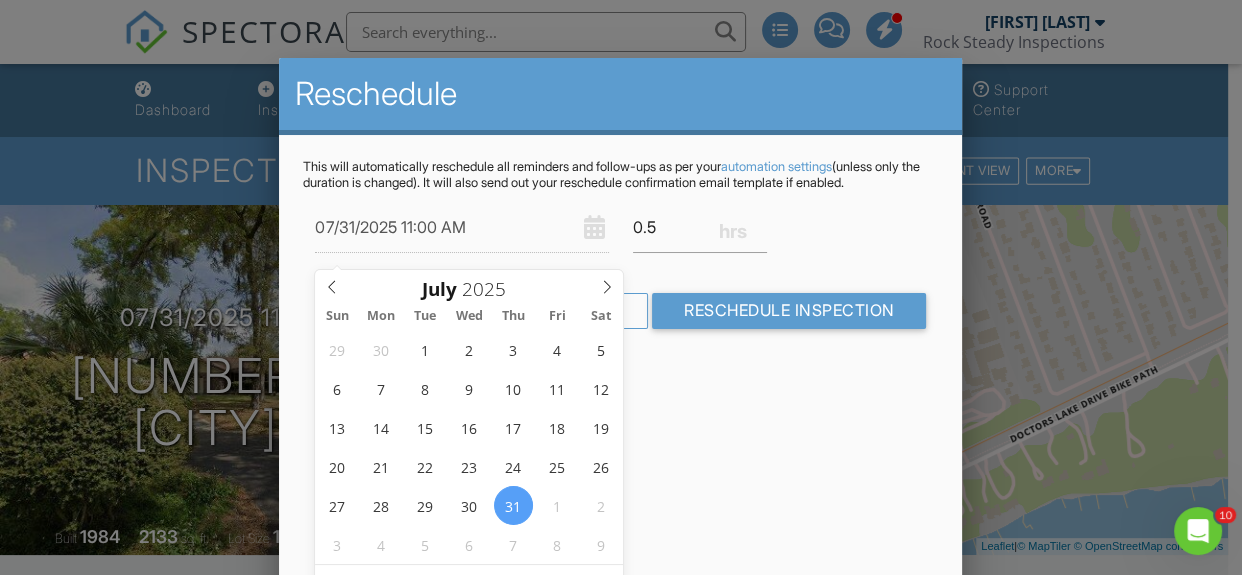 click on "This will automatically reschedule all reminders and follow-ups as per your  automation settings  (unless only the duration is changed). It will also send out your reschedule confirmation email template if enabled.
07/31/2025 11:00 AM
0.5
Warning: this date/time is in the past.
Cancel
Reschedule Inspection" at bounding box center (620, 261) 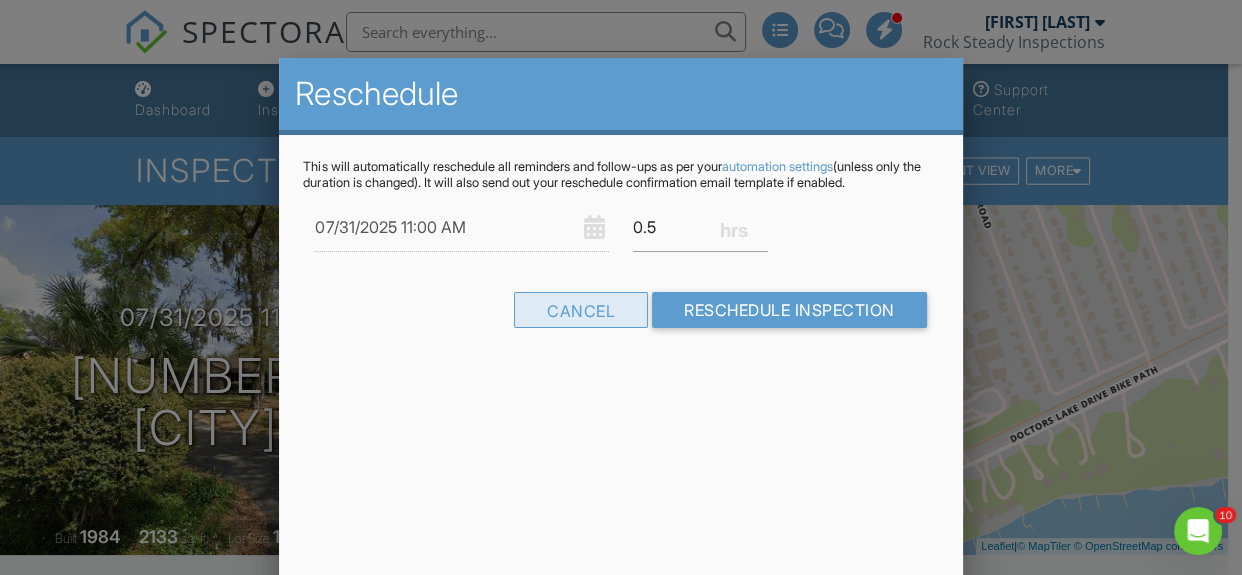 click on "Cancel" at bounding box center (581, 310) 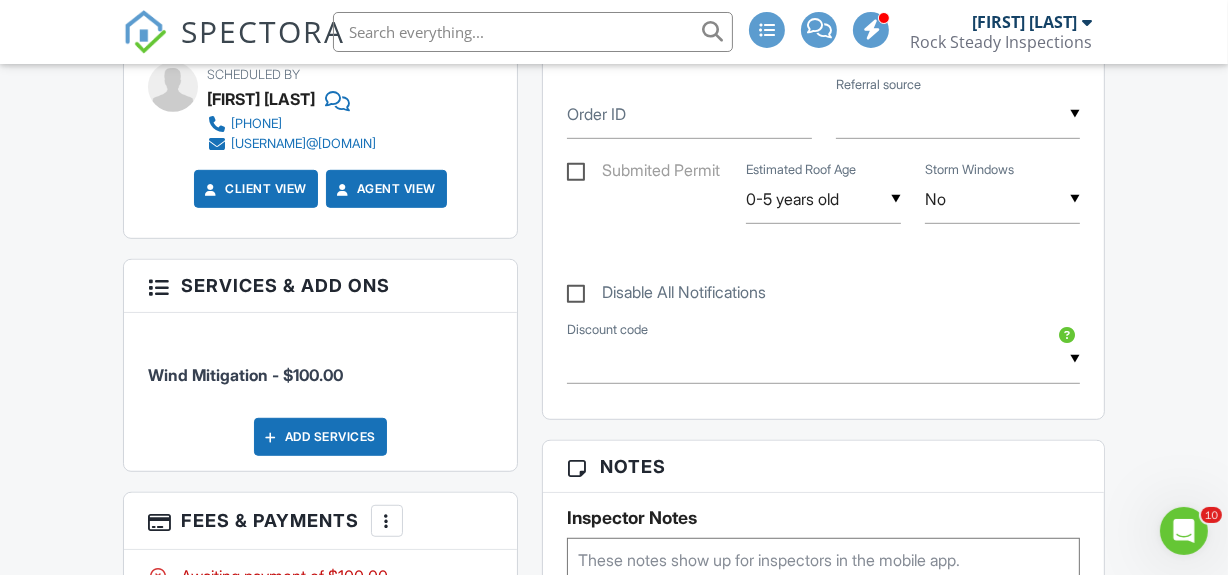 scroll, scrollTop: 1272, scrollLeft: 0, axis: vertical 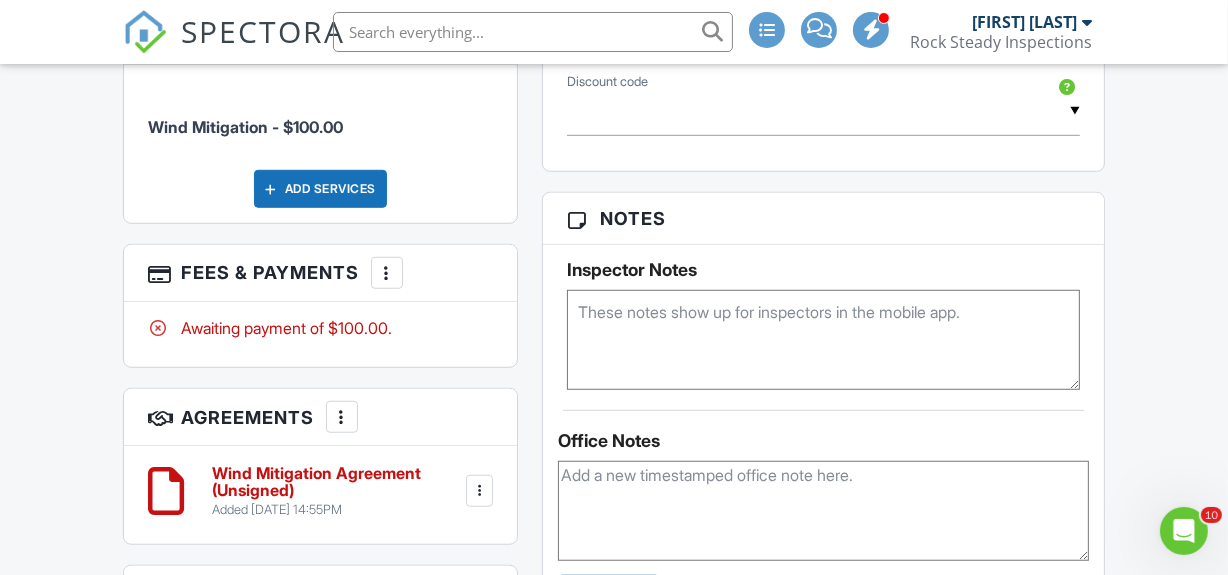 click at bounding box center (387, 273) 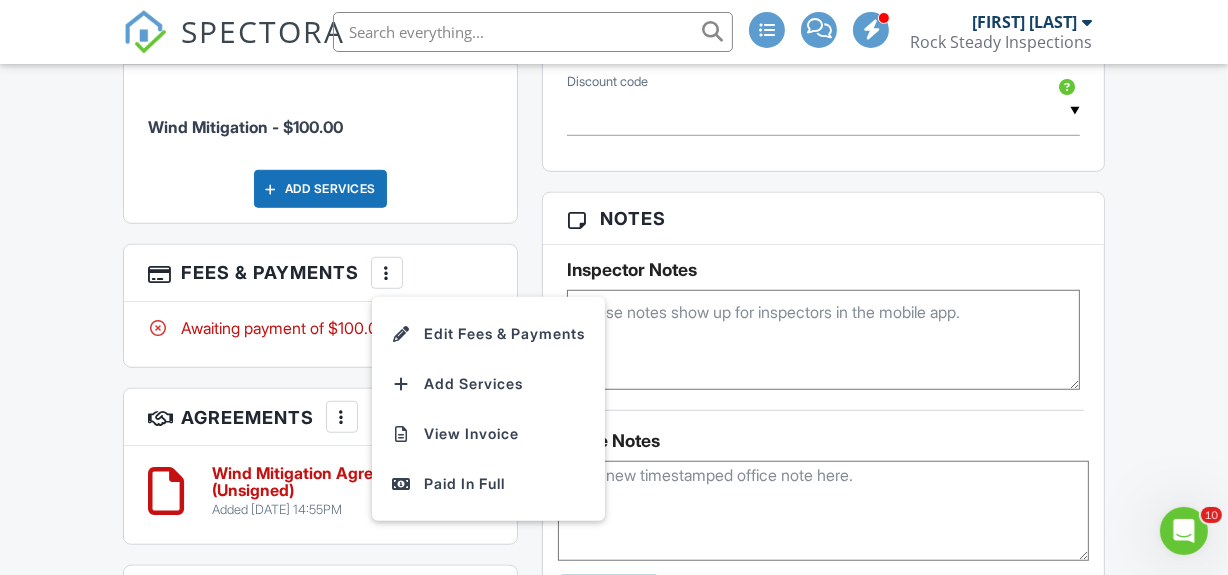click on "Dashboard
New Inspection
Inspections
Calendar
Templates
Settings
Profile
Support Center
Inspection Details
Client View
More
Property Details
Reschedule
Reorder / Copy
Share
Cancel
Delete
Print Order
Convert to V9
Disable Pass on CC Fees
07/31/2025 11:00 am
- 11:30 am
2201 Yearling Ct
Orange Park, FL 32073
Built
1984
2133
sq. ft.
Lot Size
10800
sq.ft.
4
bedrooms
2.0
bathrooms
+ − Leaflet  |  © MapTiler   © OpenStreetMap contributors
All emails and texts are disabled for this inspection!
Turn on emails and texts
Turn on and Requeue Notifications
Reports
Locked
Attach
New
Wind Mitigation
Wind Mitigation
Edit
View" at bounding box center (614, 453) 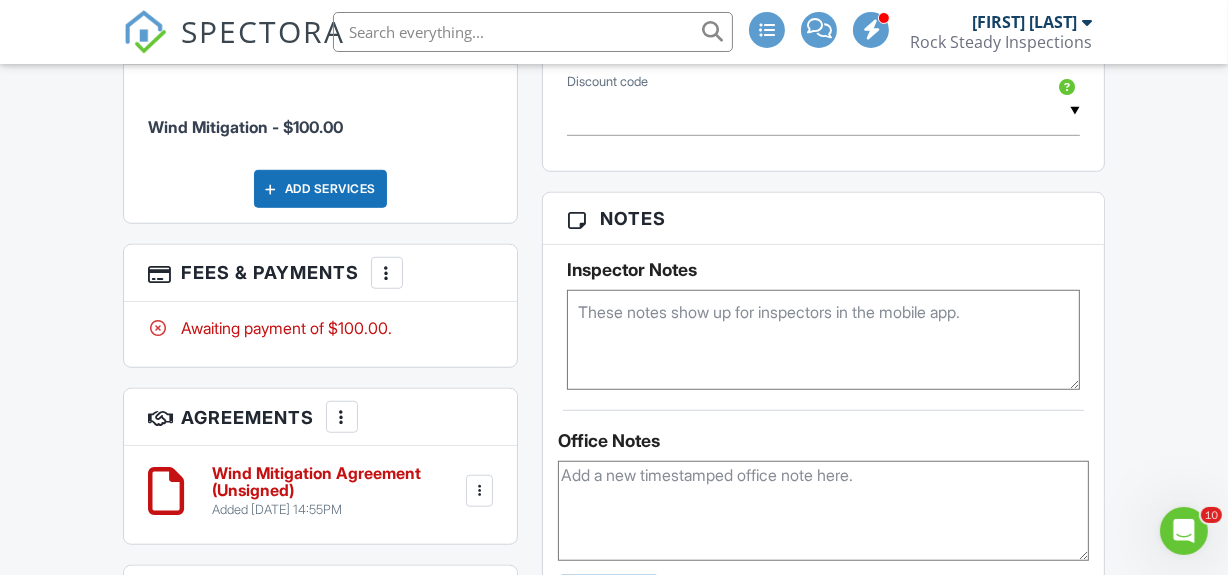 click at bounding box center (342, 417) 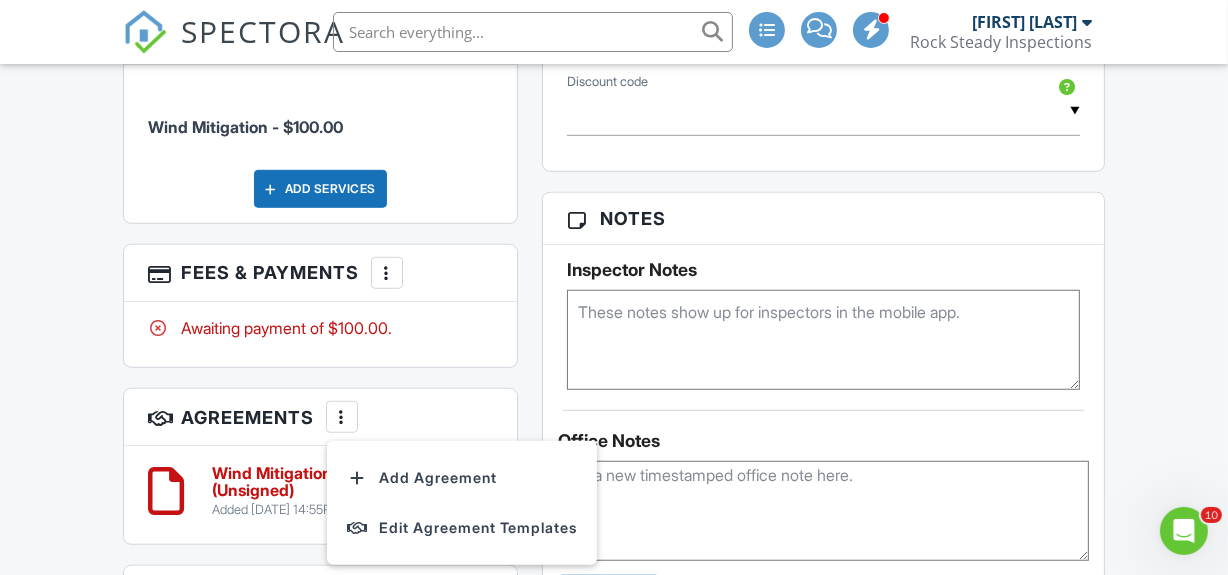 click on "Dashboard
New Inspection
Inspections
Calendar
Templates
Settings
Profile
Support Center
Inspection Details
Client View
More
Property Details
Reschedule
Reorder / Copy
Share
Cancel
Delete
Print Order
Convert to V9
Disable Pass on CC Fees
07/31/2025 11:00 am
- 11:30 am
2201 Yearling Ct
Orange Park, FL 32073
Built
1984
2133
sq. ft.
Lot Size
10800
sq.ft.
4
bedrooms
2.0
bathrooms
+ − Leaflet  |  © MapTiler   © OpenStreetMap contributors
All emails and texts are disabled for this inspection!
Turn on emails and texts
Turn on and Requeue Notifications
Reports
Locked
Attach
New
Wind Mitigation
Wind Mitigation
Edit
View" at bounding box center [614, 453] 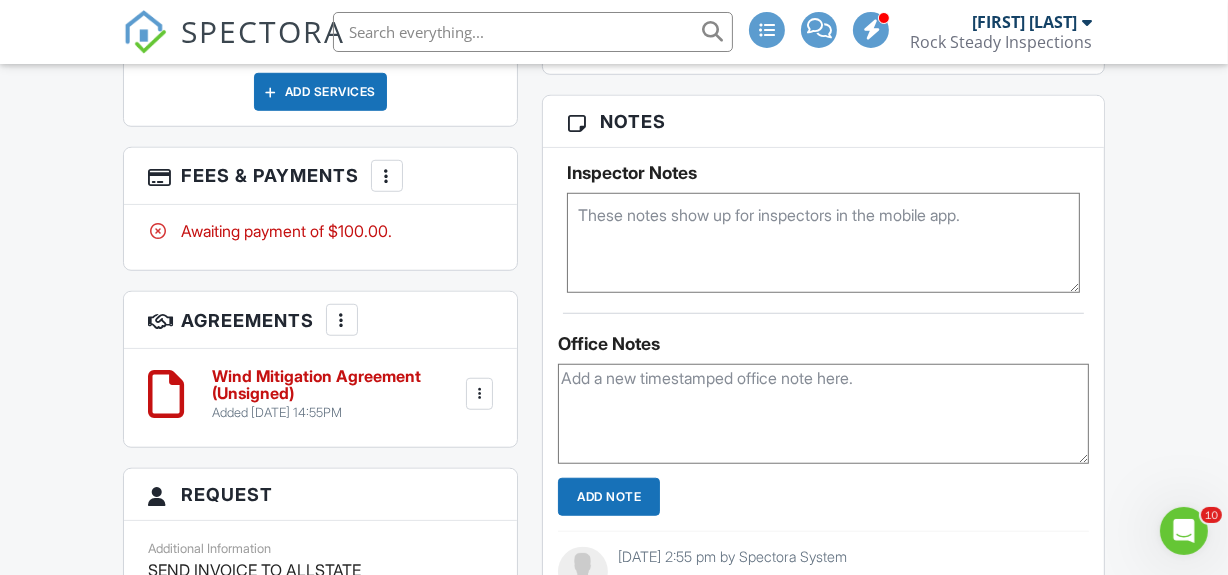 scroll, scrollTop: 1181, scrollLeft: 0, axis: vertical 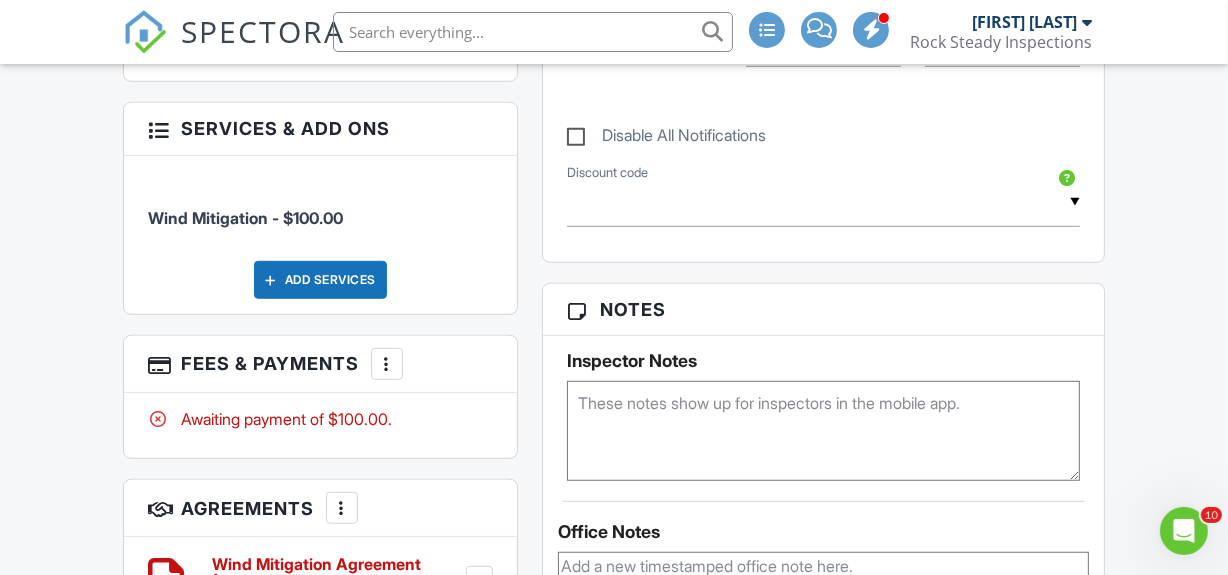 click on "More" at bounding box center (387, 364) 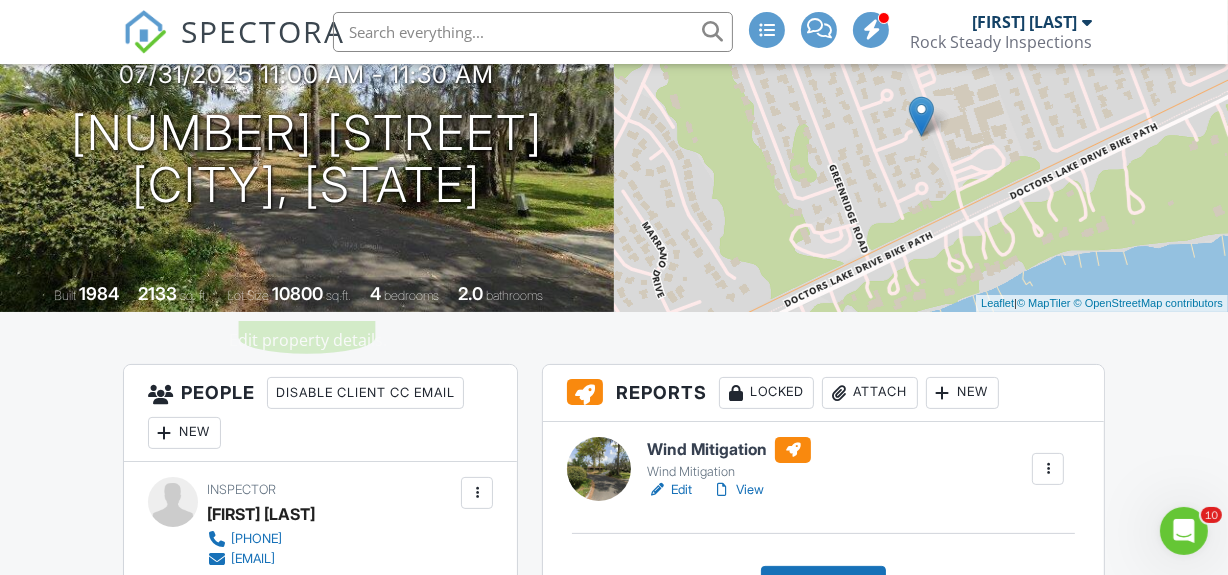 scroll, scrollTop: 272, scrollLeft: 0, axis: vertical 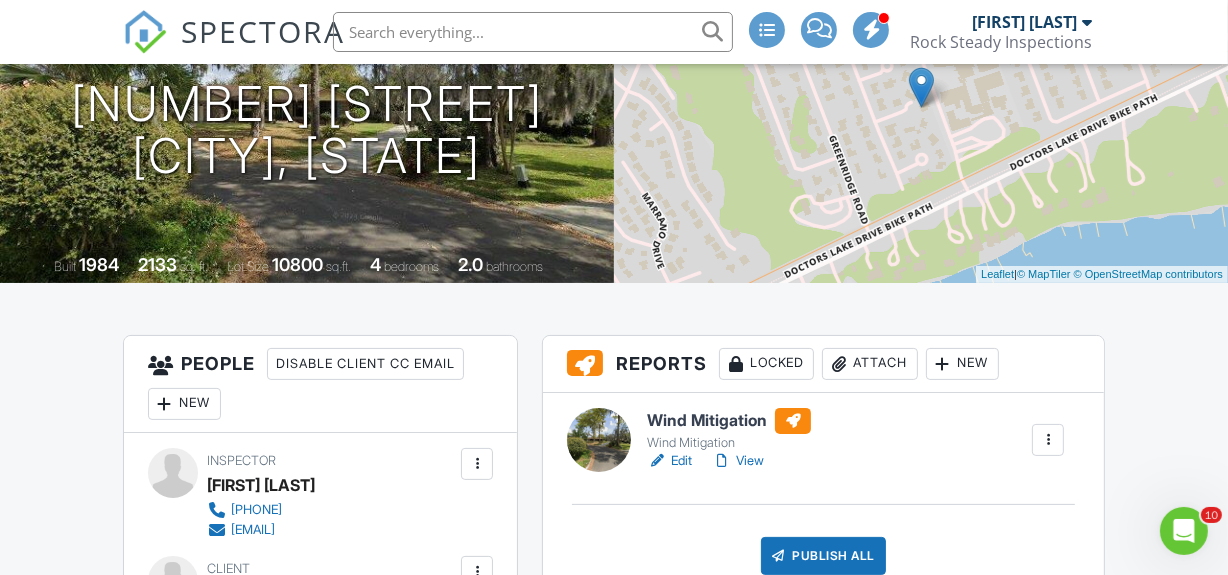 click at bounding box center [1048, 440] 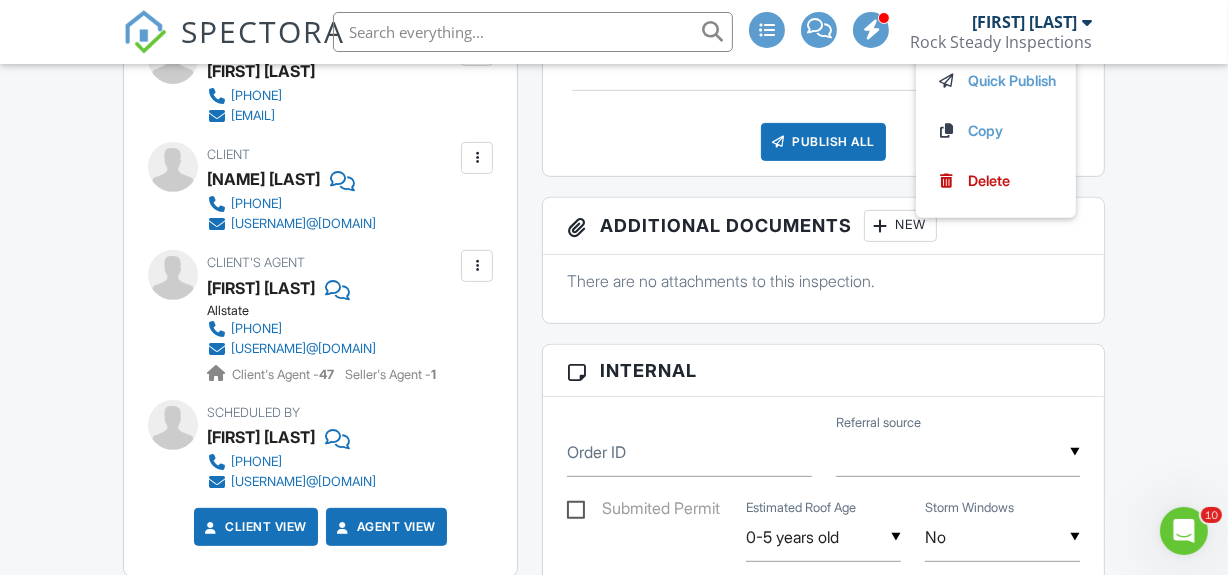 scroll, scrollTop: 727, scrollLeft: 0, axis: vertical 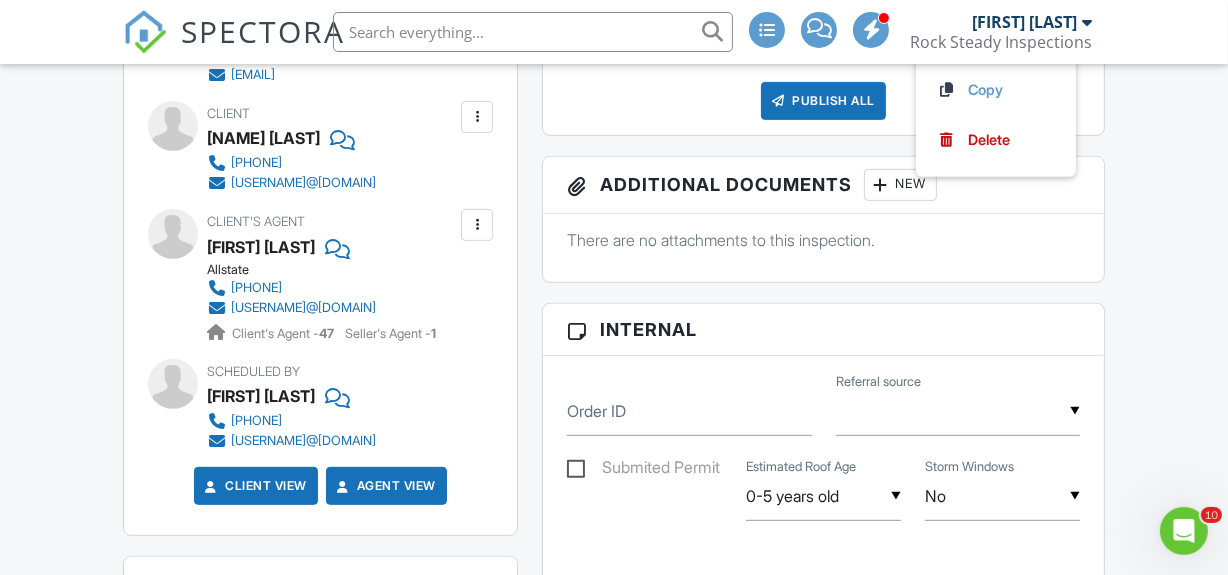 drag, startPoint x: 1150, startPoint y: 341, endPoint x: 1107, endPoint y: 345, distance: 43.185646 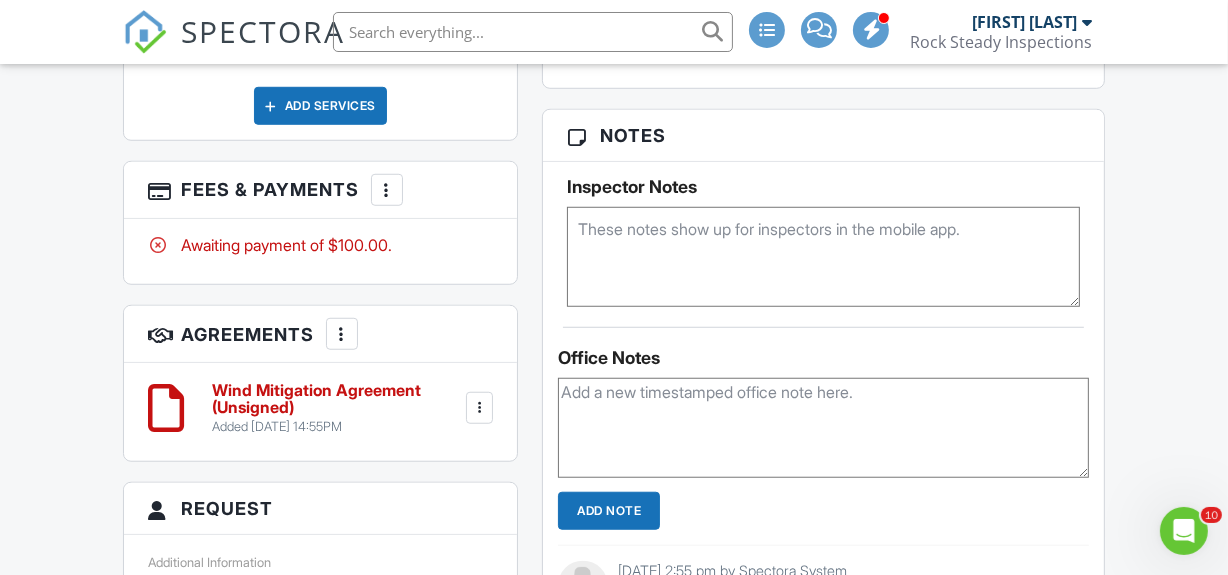 scroll, scrollTop: 1181, scrollLeft: 0, axis: vertical 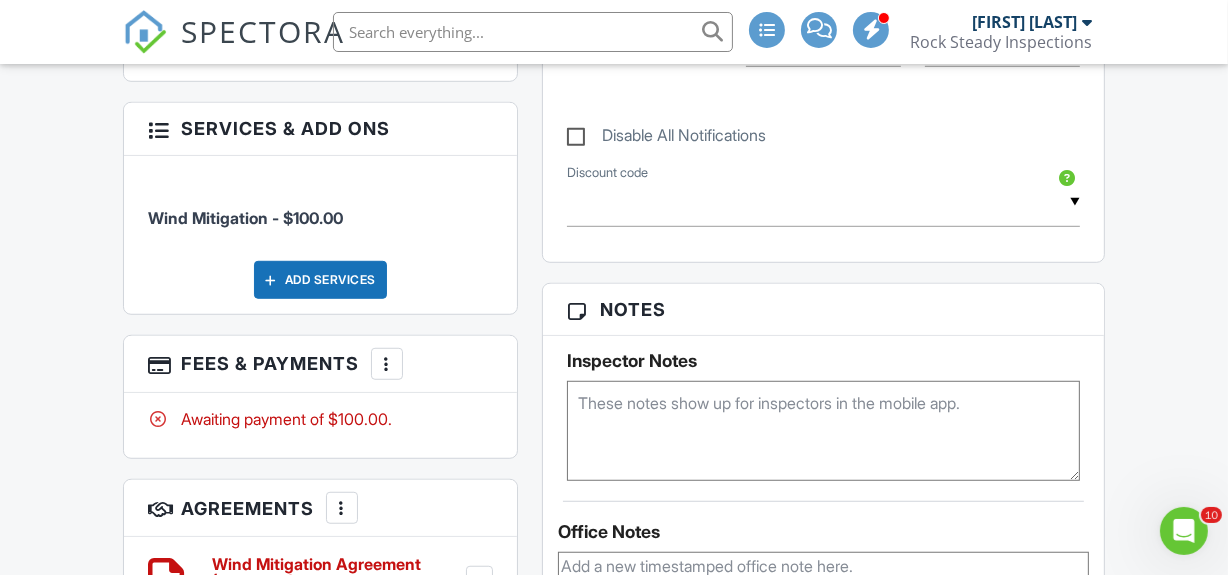 click on "More" at bounding box center [342, 508] 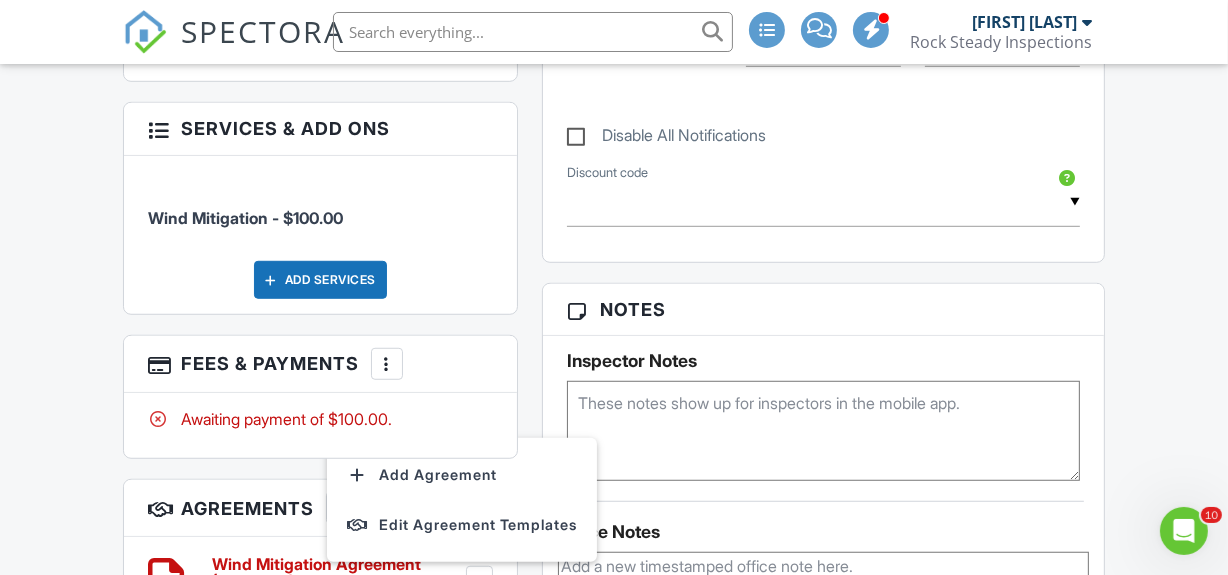 click on "Dashboard
New Inspection
Inspections
Calendar
Templates
Settings
Profile
Support Center
Inspection Details
Client View
More
Property Details
Reschedule
Reorder / Copy
Share
Cancel
Delete
Print Order
Convert to V9
Disable Pass on CC Fees
07/31/2025 11:00 am
- 11:30 am
2201 Yearling Ct
Orange Park, FL 32073
Built
1984
2133
sq. ft.
Lot Size
10800
sq.ft.
4
bedrooms
2.0
bathrooms
+ − Leaflet  |  © MapTiler   © OpenStreetMap contributors
All emails and texts are disabled for this inspection!
Turn on emails and texts
Turn on and Requeue Notifications
Reports
Locked
Attach
New
Wind Mitigation
Wind Mitigation
Edit
View" at bounding box center [614, 544] 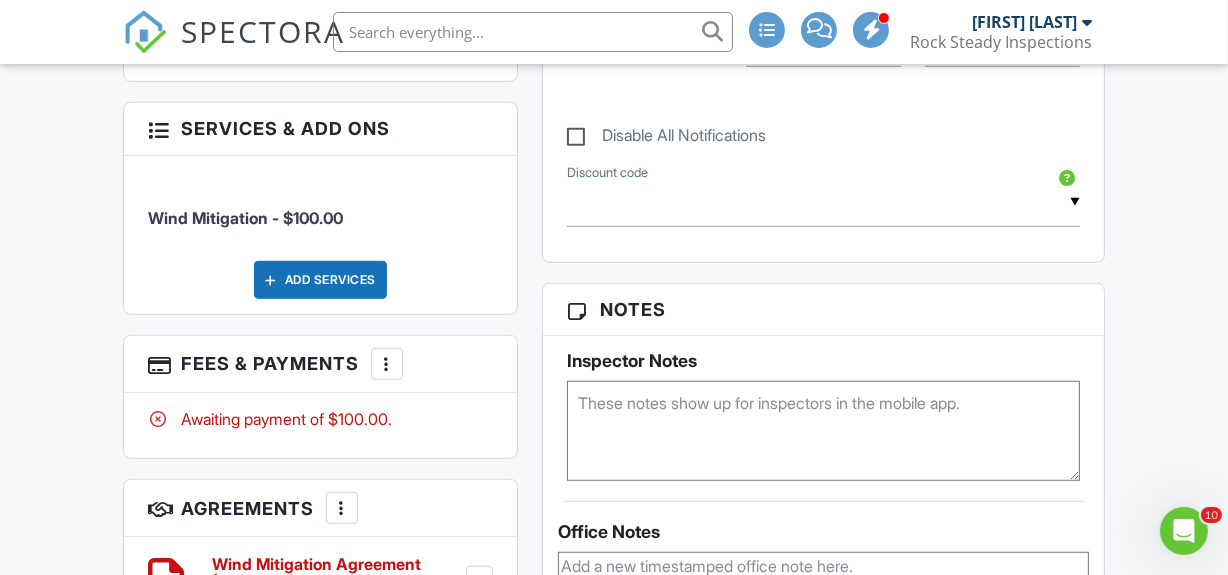 click on "More" at bounding box center (387, 364) 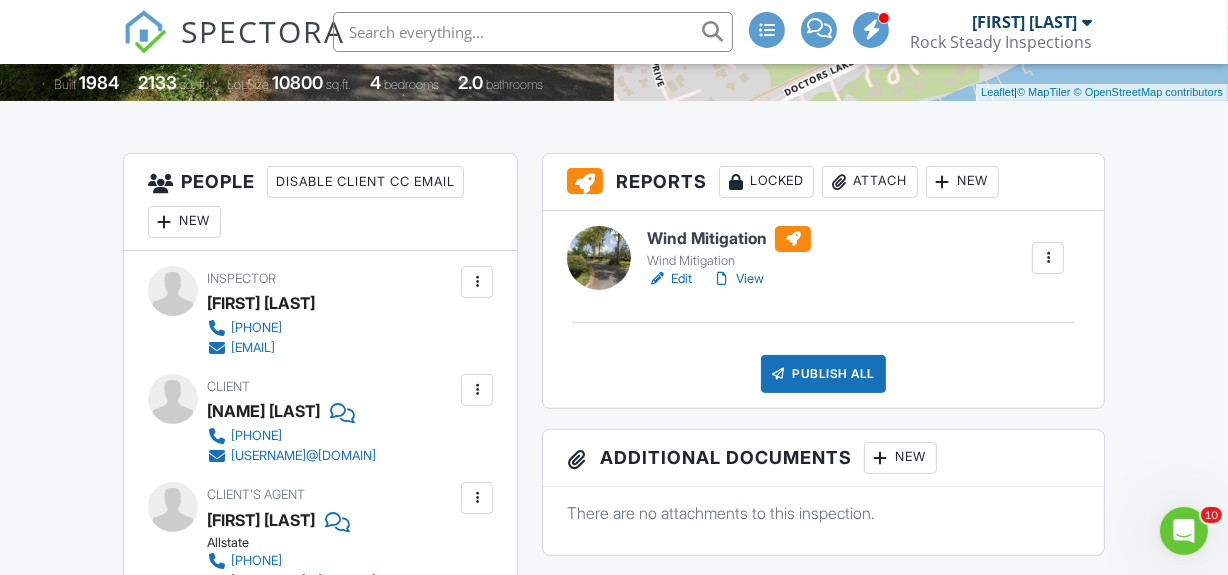 scroll, scrollTop: 363, scrollLeft: 0, axis: vertical 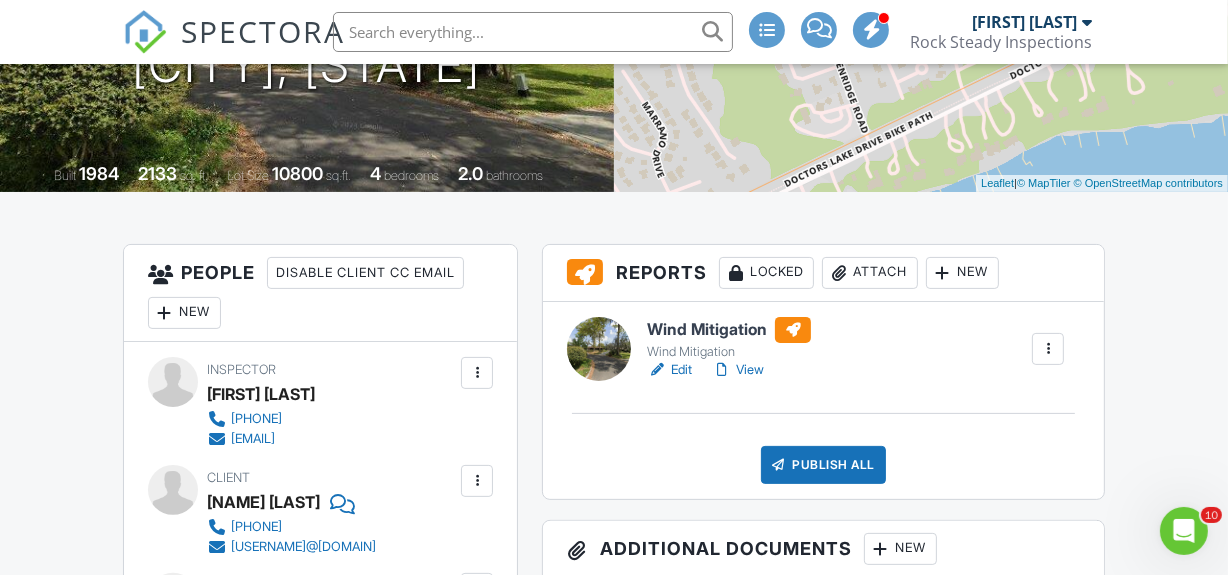 click at bounding box center (477, 373) 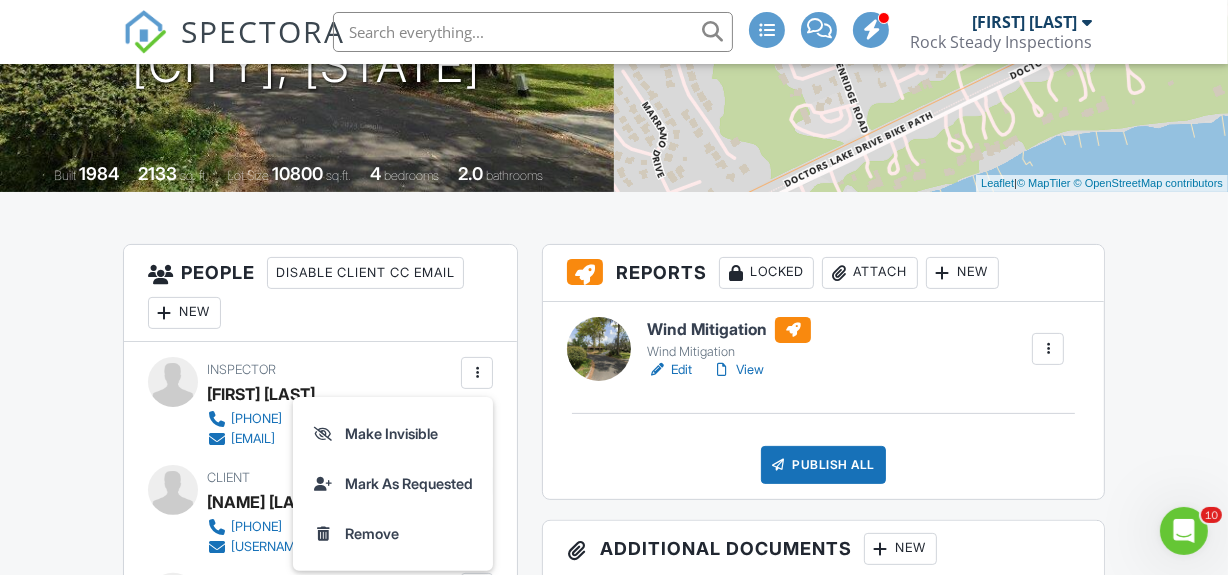 drag, startPoint x: 65, startPoint y: 414, endPoint x: 81, endPoint y: 403, distance: 19.416489 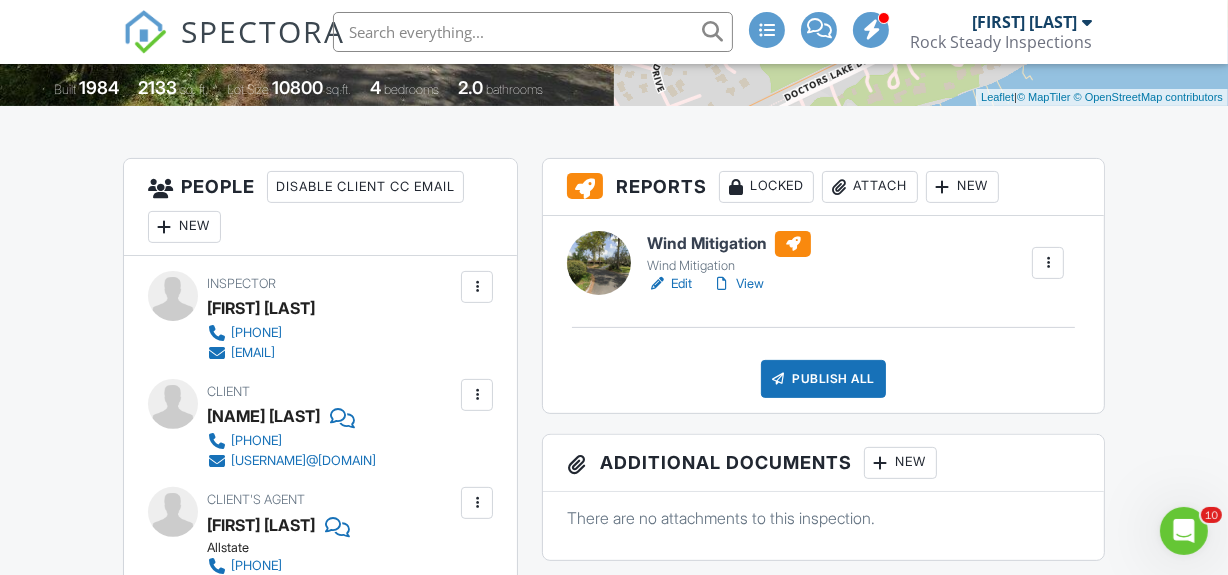 scroll, scrollTop: 454, scrollLeft: 0, axis: vertical 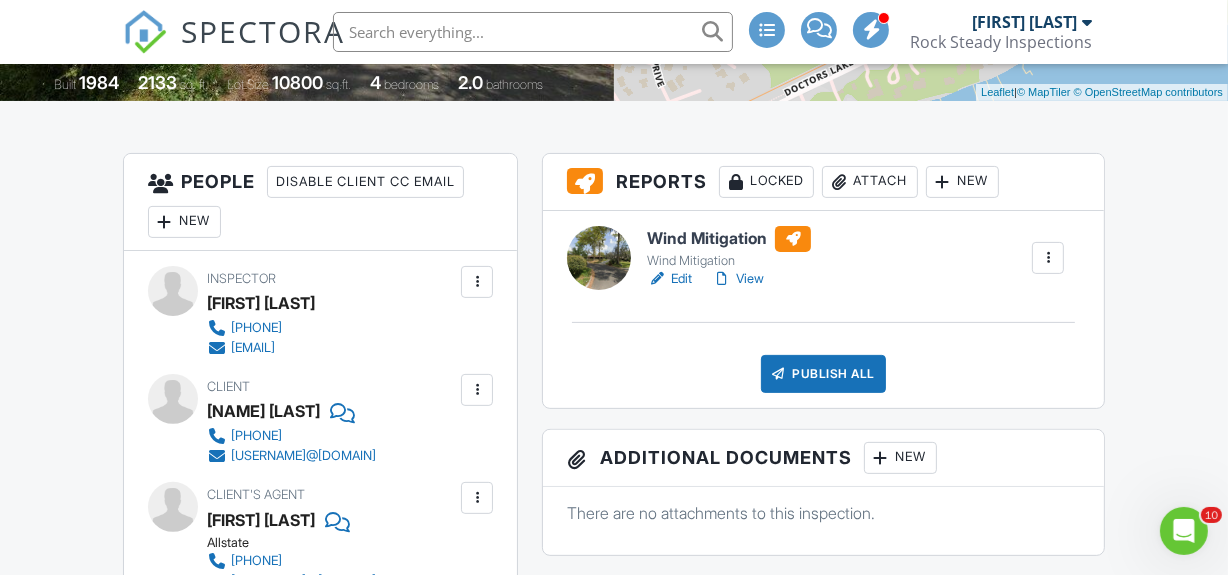 click at bounding box center [477, 390] 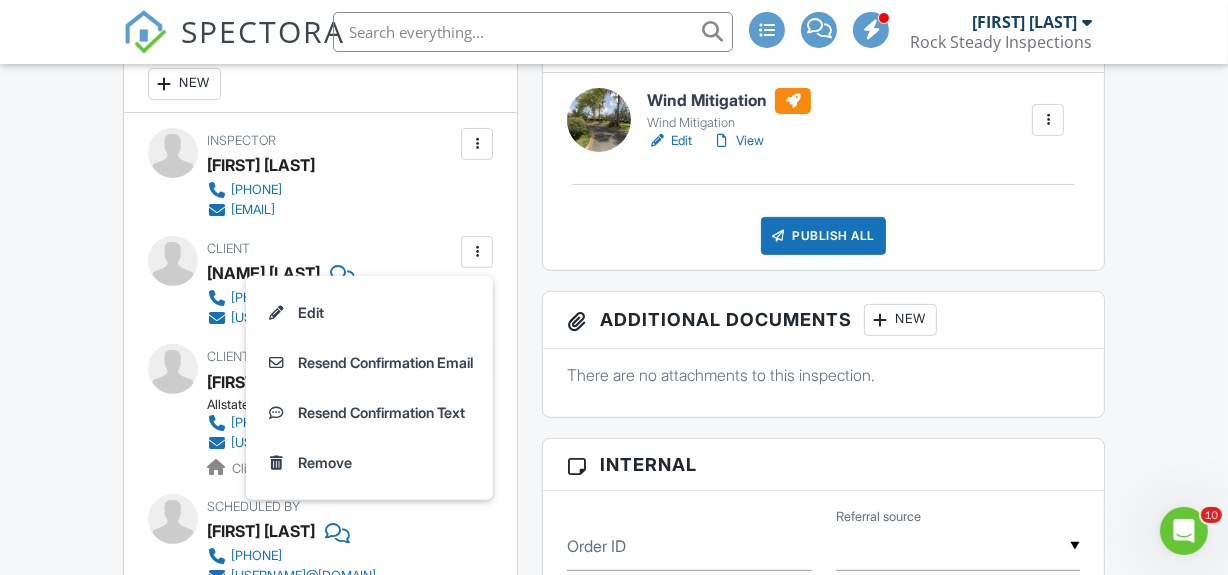scroll, scrollTop: 636, scrollLeft: 0, axis: vertical 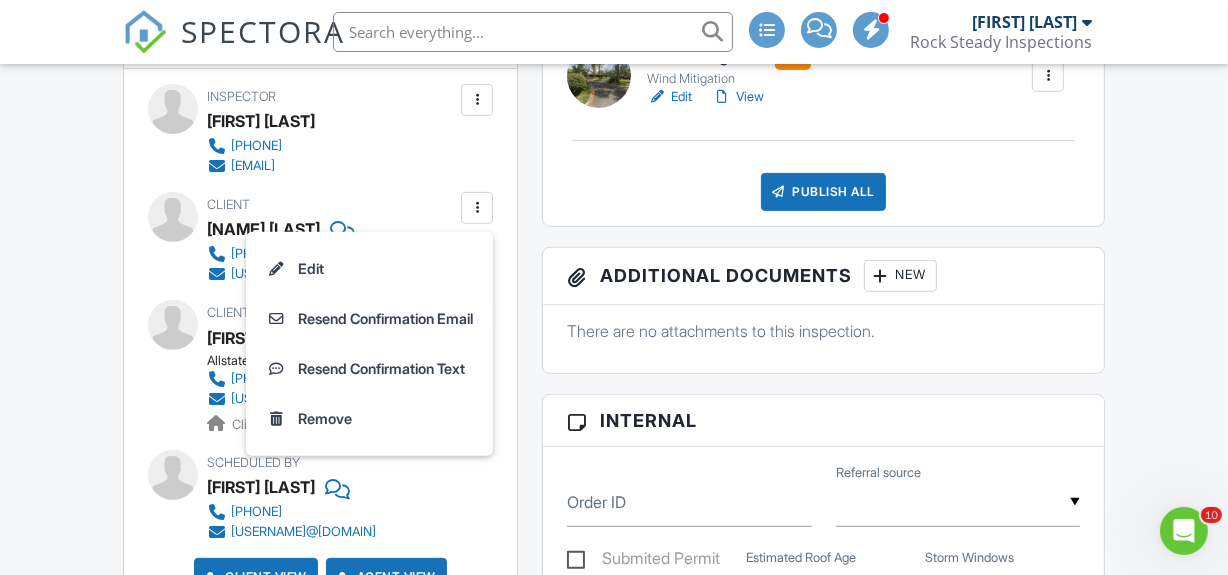 click on "Dashboard
New Inspection
Inspections
Calendar
Templates
Settings
Profile
Support Center
Inspection Details
Client View
More
Property Details
Reschedule
Reorder / Copy
Share
Cancel
Delete
Print Order
Convert to V9
Disable Pass on CC Fees
07/31/2025 11:00 am
- 11:30 am
2201 Yearling Ct
Orange Park, FL 32073
Built
1984
2133
sq. ft.
Lot Size
10800
sq.ft.
4
bedrooms
2.0
bathrooms
+ − Leaflet  |  © MapTiler   © OpenStreetMap contributors
All emails and texts are disabled for this inspection!
Turn on emails and texts
Turn on and Requeue Notifications
Reports
Locked
Attach
New
Wind Mitigation
Wind Mitigation
Edit
View" at bounding box center (614, 1089) 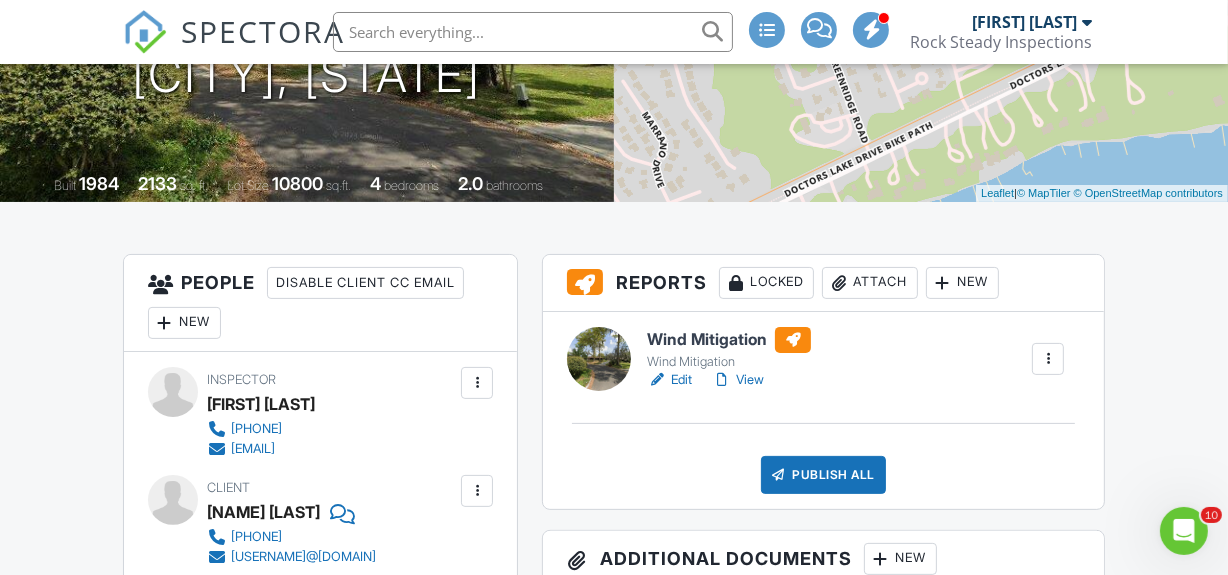 scroll, scrollTop: 363, scrollLeft: 0, axis: vertical 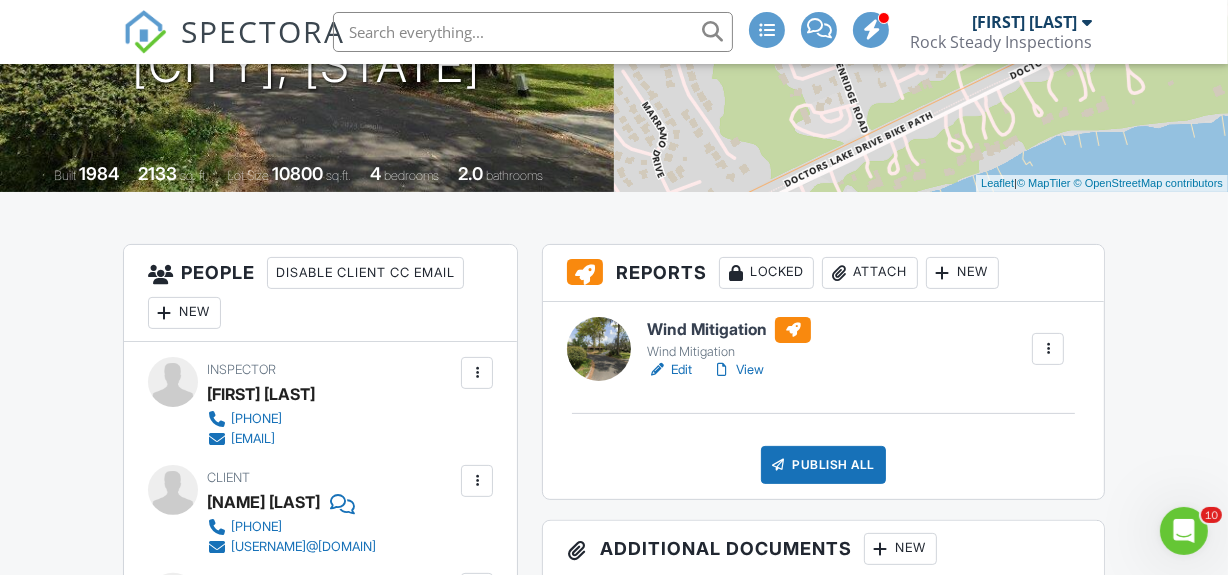 click at bounding box center [1048, 349] 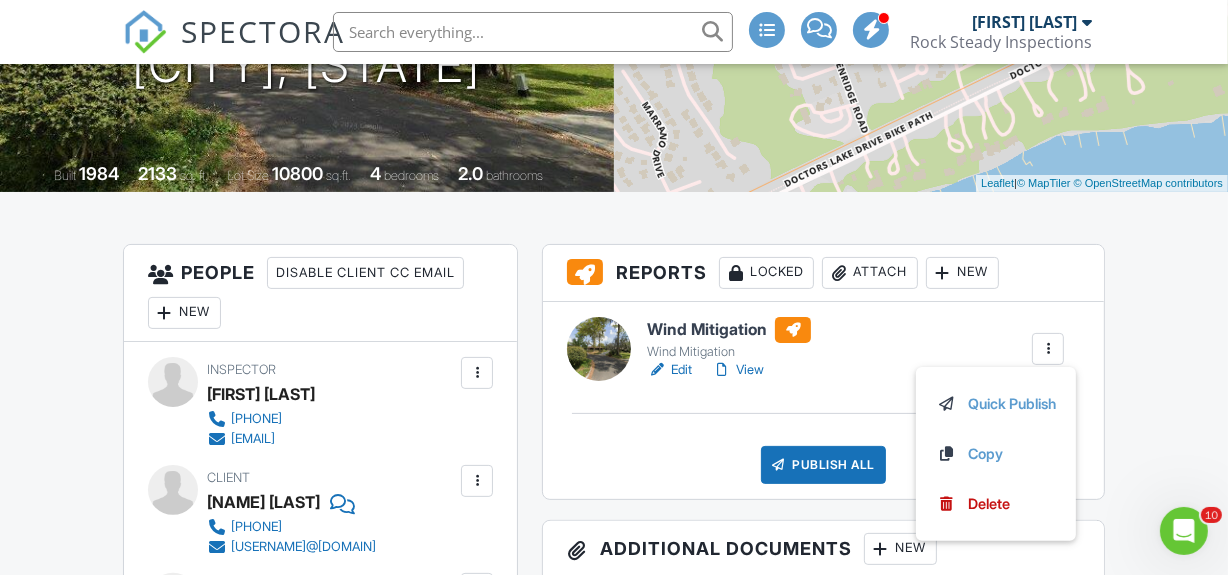 click on "Inspector
Chester Johnson
904-472-6841
chester@rocksteadyinspections.org" at bounding box center (301, 403) 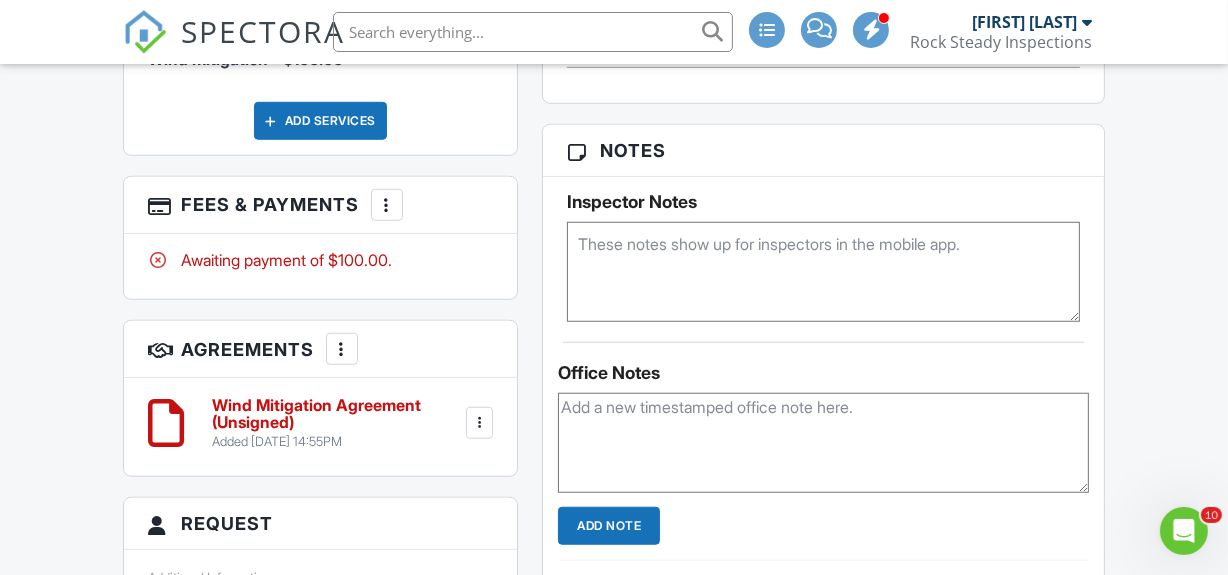 scroll, scrollTop: 1363, scrollLeft: 0, axis: vertical 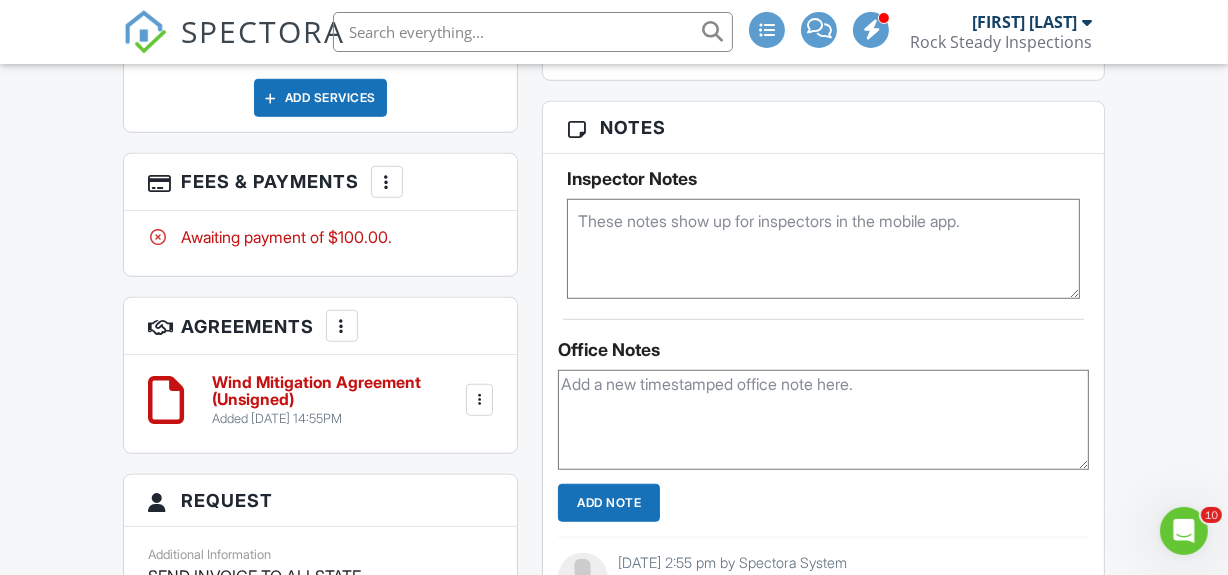 click at bounding box center (158, 181) 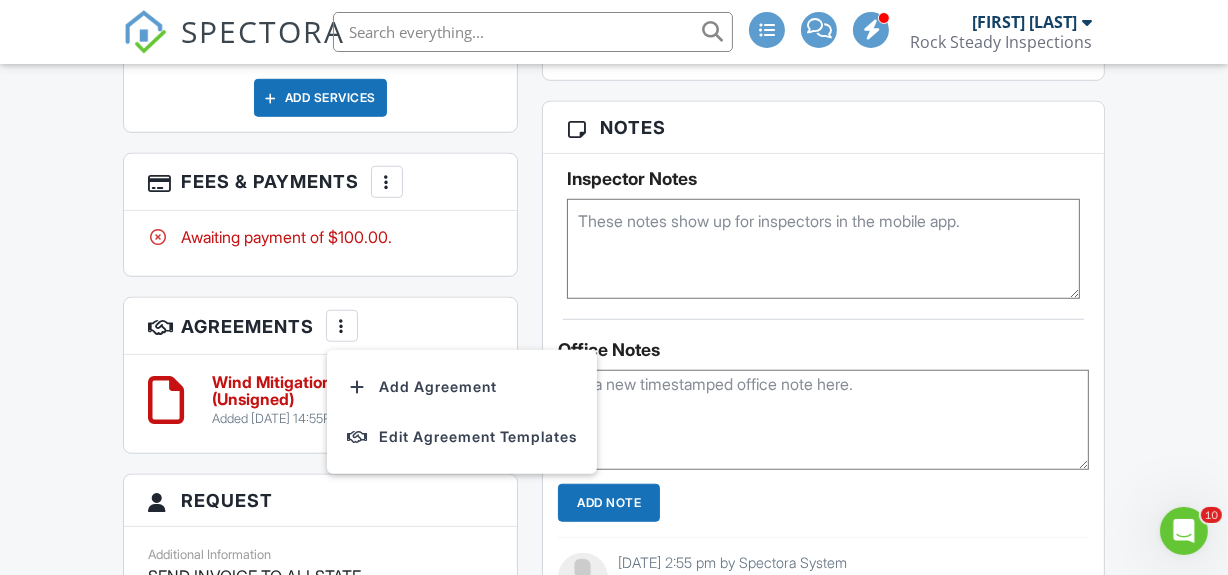 drag, startPoint x: 85, startPoint y: 368, endPoint x: 100, endPoint y: 366, distance: 15.132746 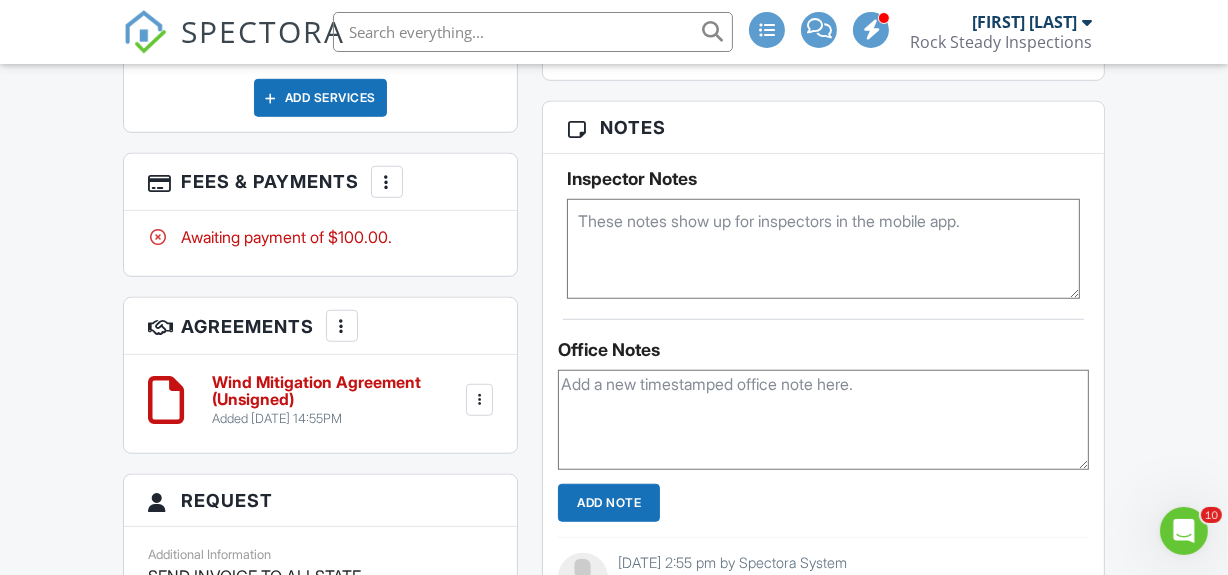 click at bounding box center (479, 400) 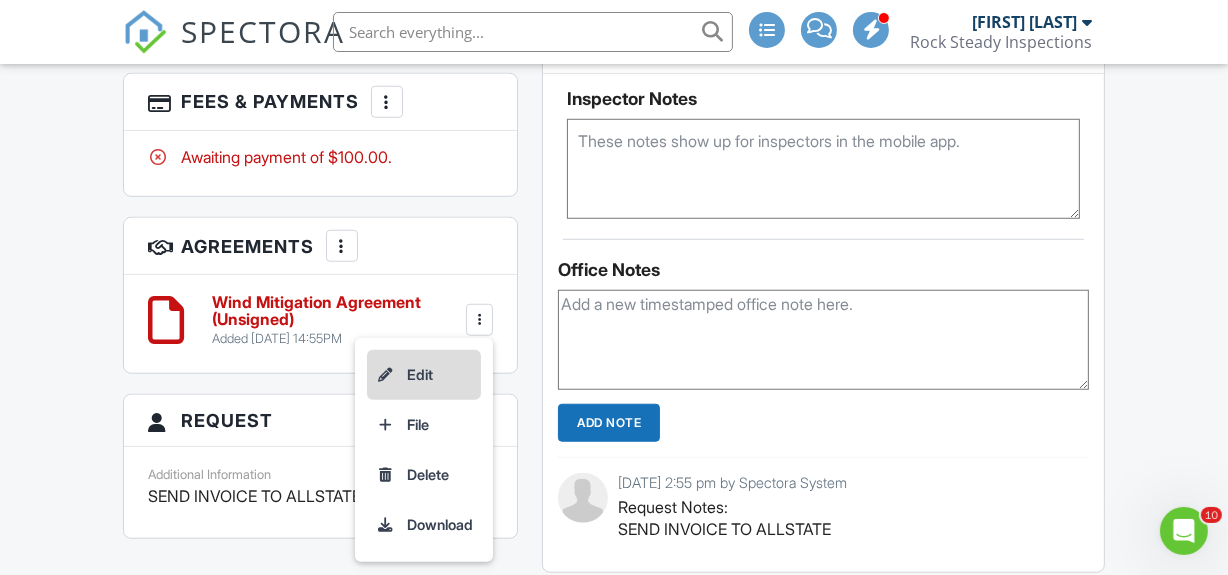 scroll, scrollTop: 1636, scrollLeft: 0, axis: vertical 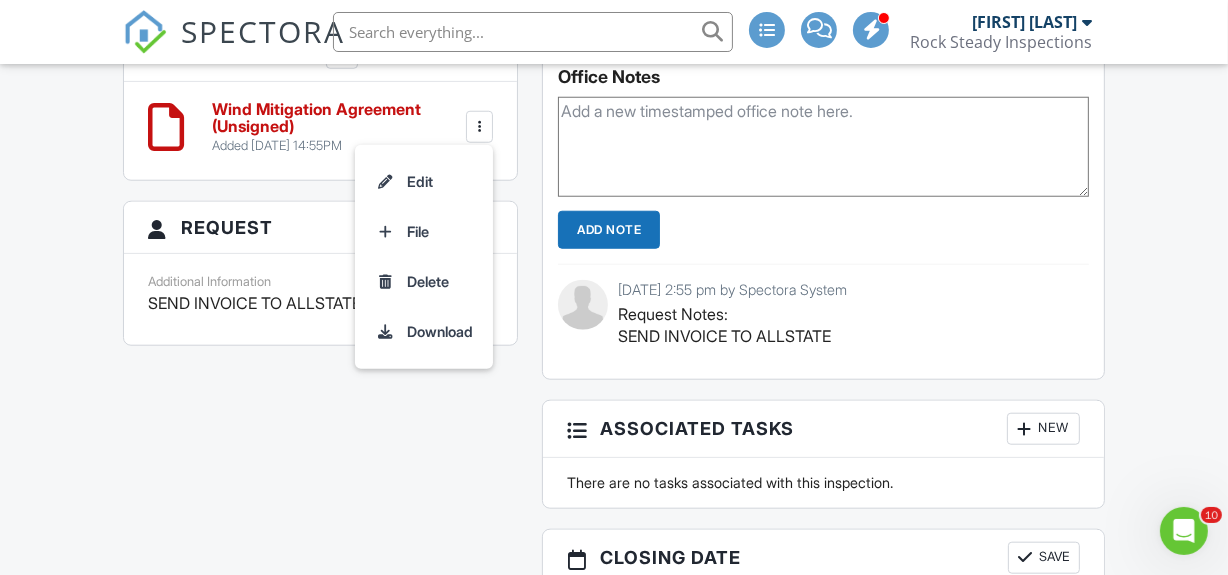 click on "Dashboard
New Inspection
Inspections
Calendar
Templates
Settings
Profile
Support Center
Inspection Details
Client View
More
Property Details
Reschedule
Reorder / Copy
Share
Cancel
Delete
Print Order
Convert to V9
Disable Pass on CC Fees
07/31/2025 11:00 am
- 11:30 am
2201 Yearling Ct
Orange Park, FL 32073
Built
1984
2133
sq. ft.
Lot Size
10800
sq.ft.
4
bedrooms
2.0
bathrooms
+ − Leaflet  |  © MapTiler   © OpenStreetMap contributors
All emails and texts are disabled for this inspection!
Turn on emails and texts
Turn on and Requeue Notifications
Reports
Locked
Attach
New
Wind Mitigation
Wind Mitigation
Edit
View" at bounding box center [614, 89] 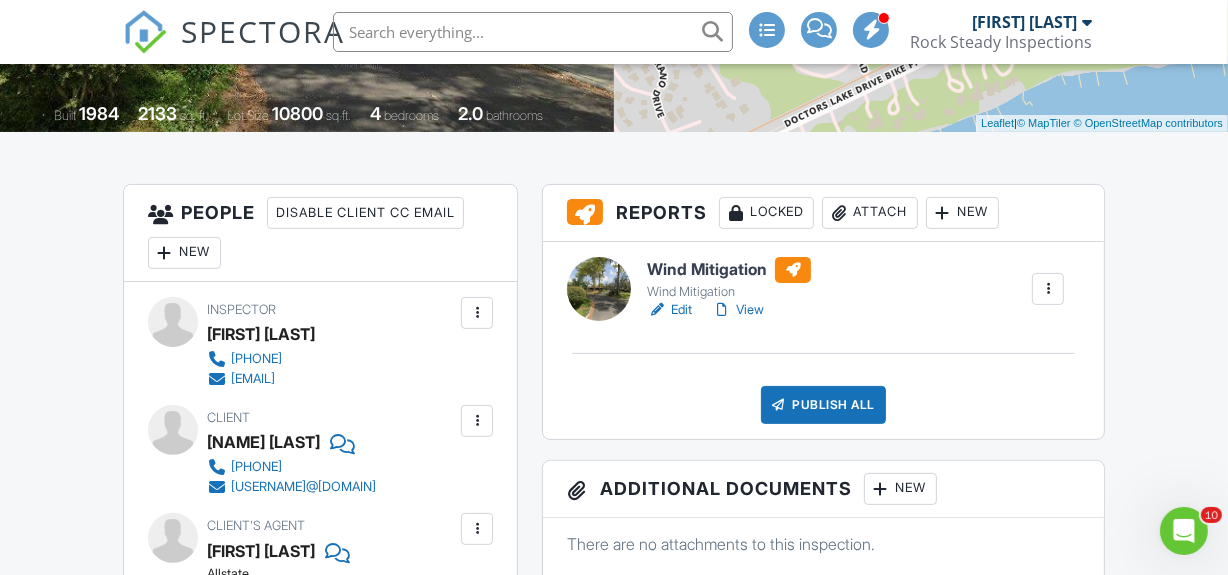 scroll, scrollTop: 454, scrollLeft: 0, axis: vertical 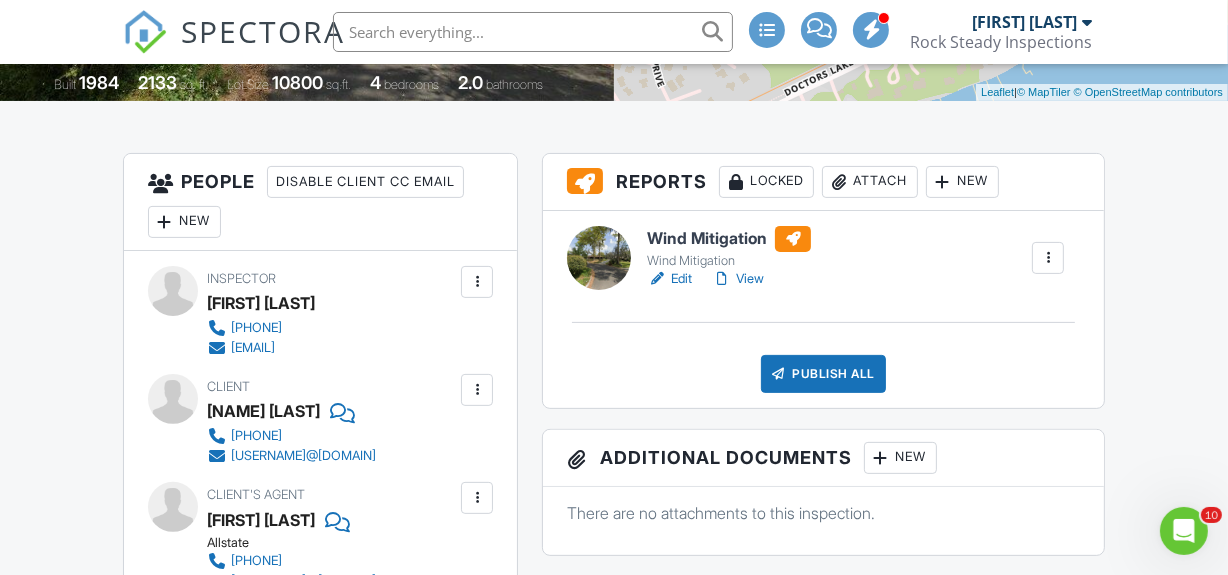 click at bounding box center [477, 282] 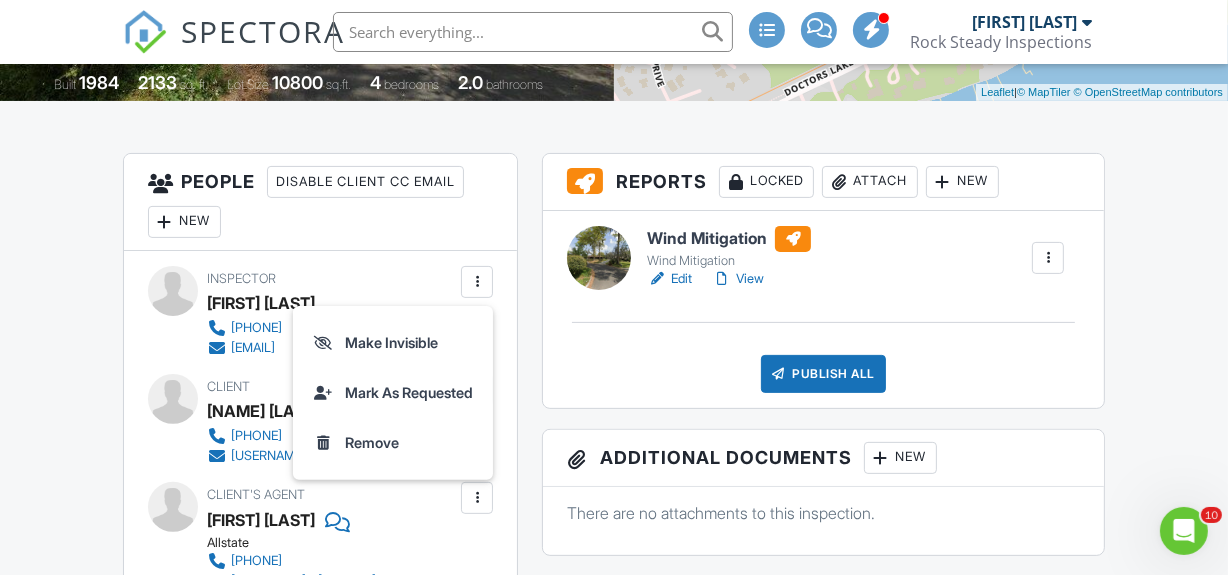 click on "Inspector
Chester Johnson
904-472-6841
chester@rocksteadyinspections.org" at bounding box center (320, 312) 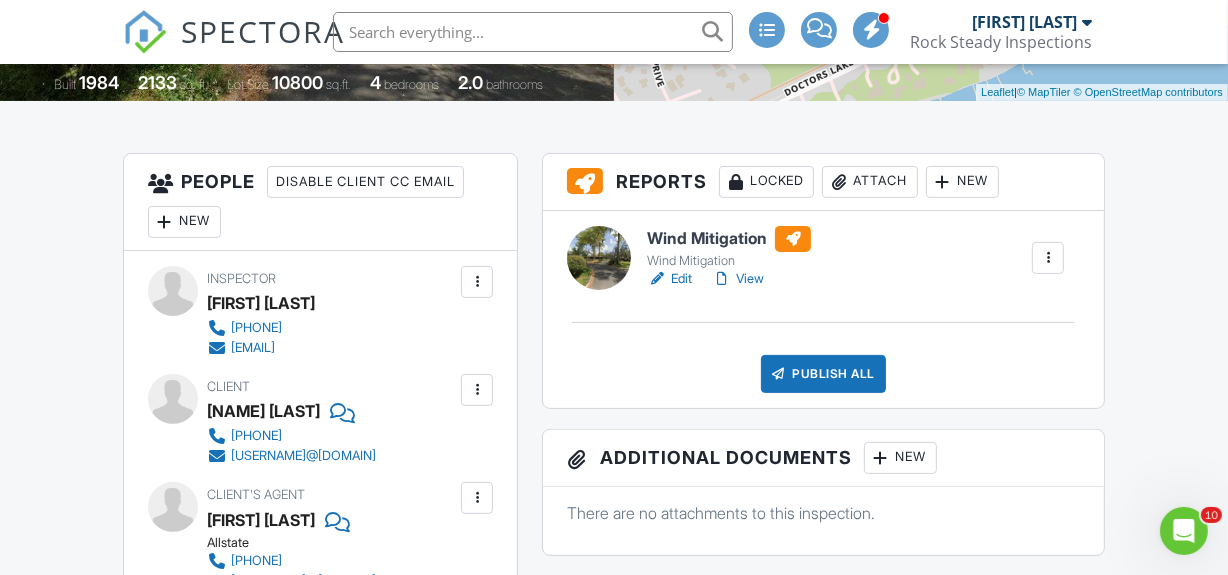 click at bounding box center [477, 390] 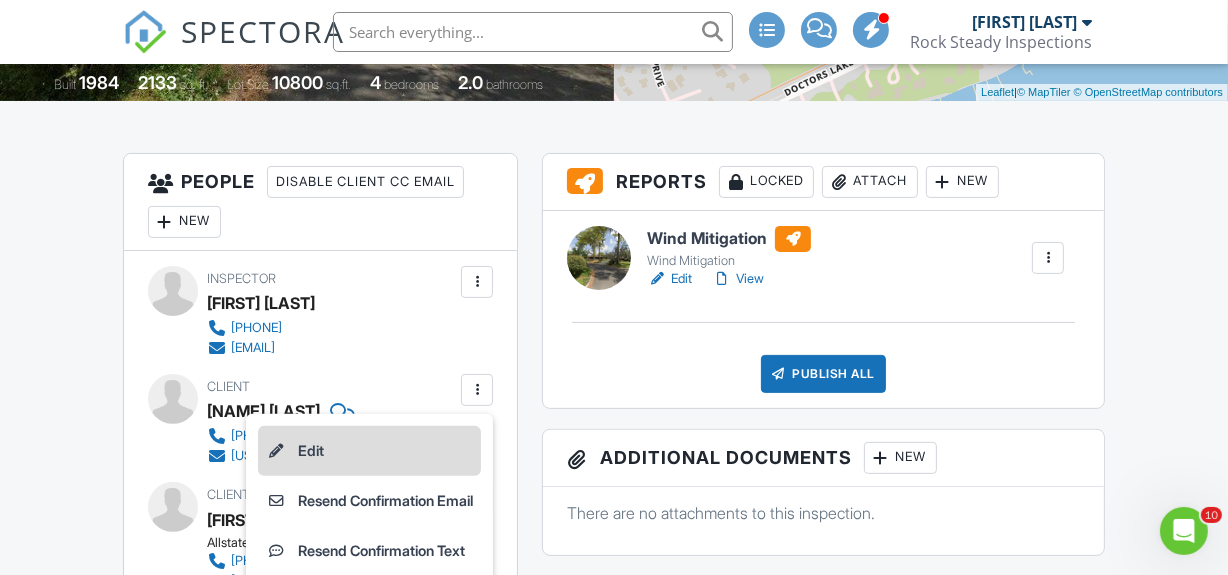 scroll, scrollTop: 545, scrollLeft: 0, axis: vertical 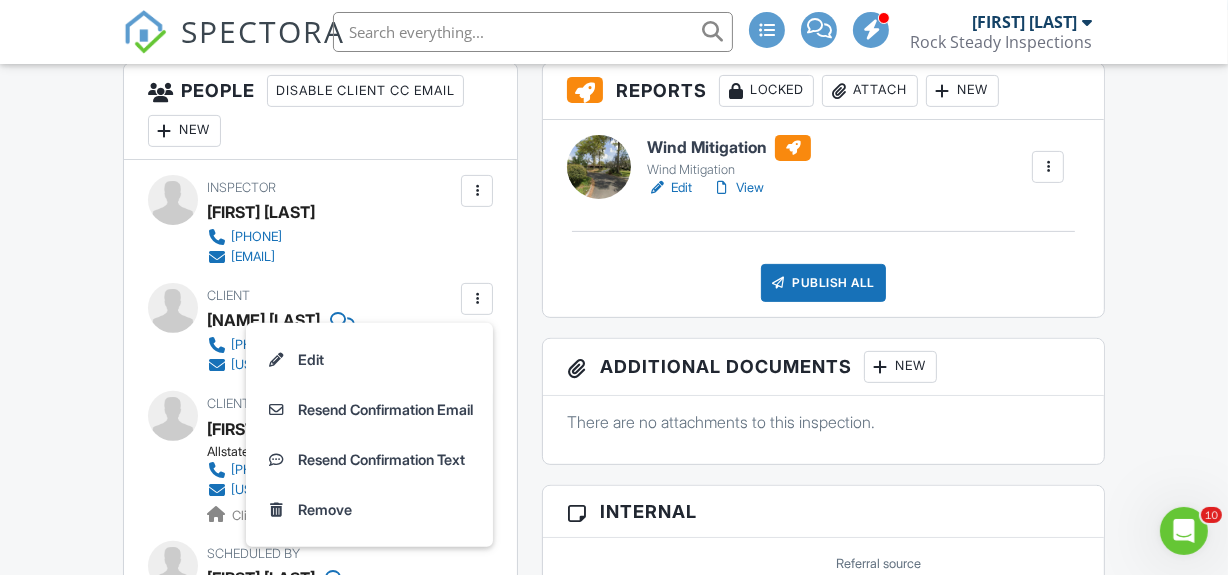 click on "Dashboard
New Inspection
Inspections
Calendar
Templates
Settings
Profile
Support Center
Inspection Details
Client View
More
Property Details
Reschedule
Reorder / Copy
Share
Cancel
Delete
Print Order
Convert to V9
Disable Pass on CC Fees
07/31/2025 11:00 am
- 11:30 am
2201 Yearling Ct
Orange Park, FL 32073
Built
1984
2133
sq. ft.
Lot Size
10800
sq.ft.
4
bedrooms
2.0
bathrooms
+ − Leaflet  |  © MapTiler   © OpenStreetMap contributors
All emails and texts are disabled for this inspection!
Turn on emails and texts
Turn on and Requeue Notifications
Reports
Locked
Attach
New
Wind Mitigation
Wind Mitigation
Edit
View" at bounding box center [614, 1180] 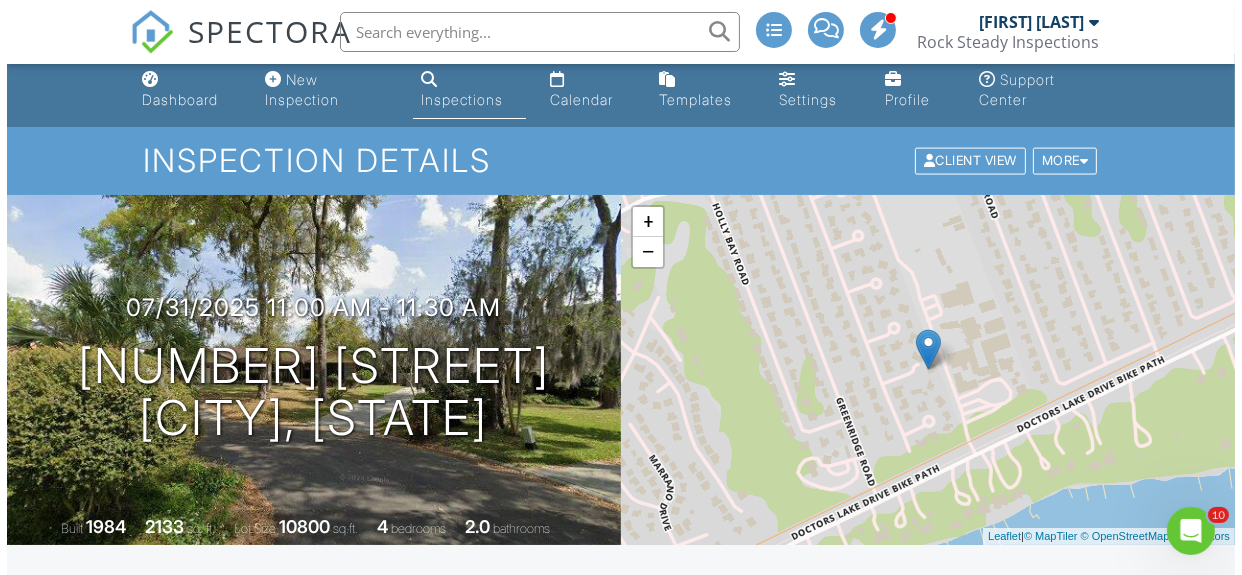scroll, scrollTop: 0, scrollLeft: 0, axis: both 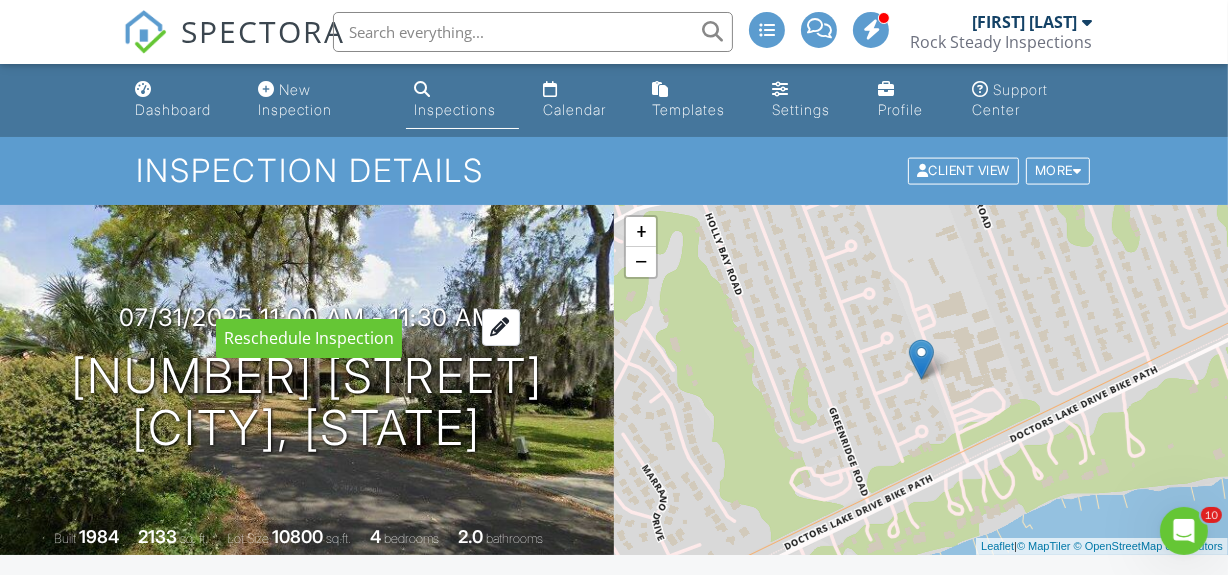 click at bounding box center [501, 327] 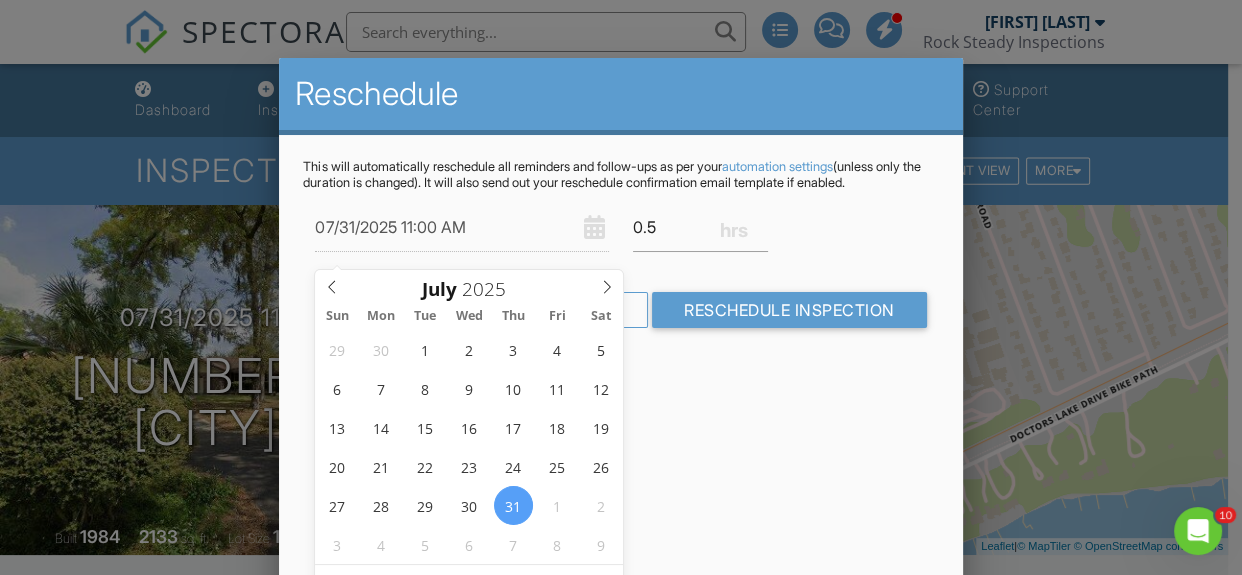 click on "Reschedule
This will automatically reschedule all reminders and follow-ups as per your  automation settings  (unless only the duration is changed). It will also send out your reschedule confirmation email template if enabled.
07/31/2025 11:00 AM
0.5
Warning: this date/time is in the past.
Cancel
Reschedule Inspection" at bounding box center [620, 408] 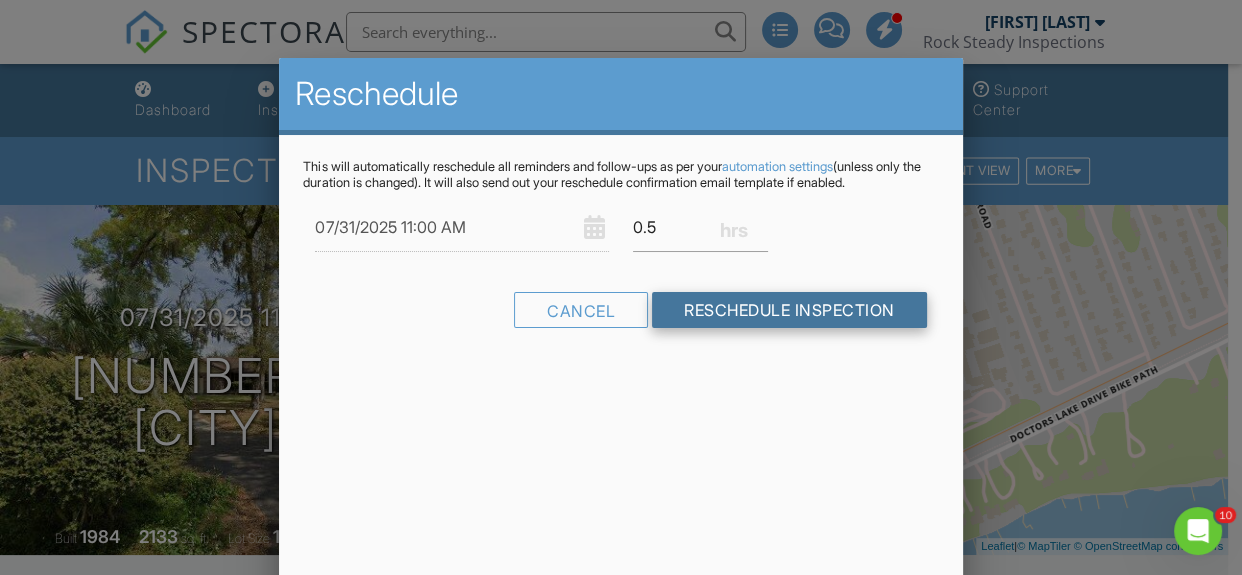 click on "Reschedule Inspection" at bounding box center [789, 310] 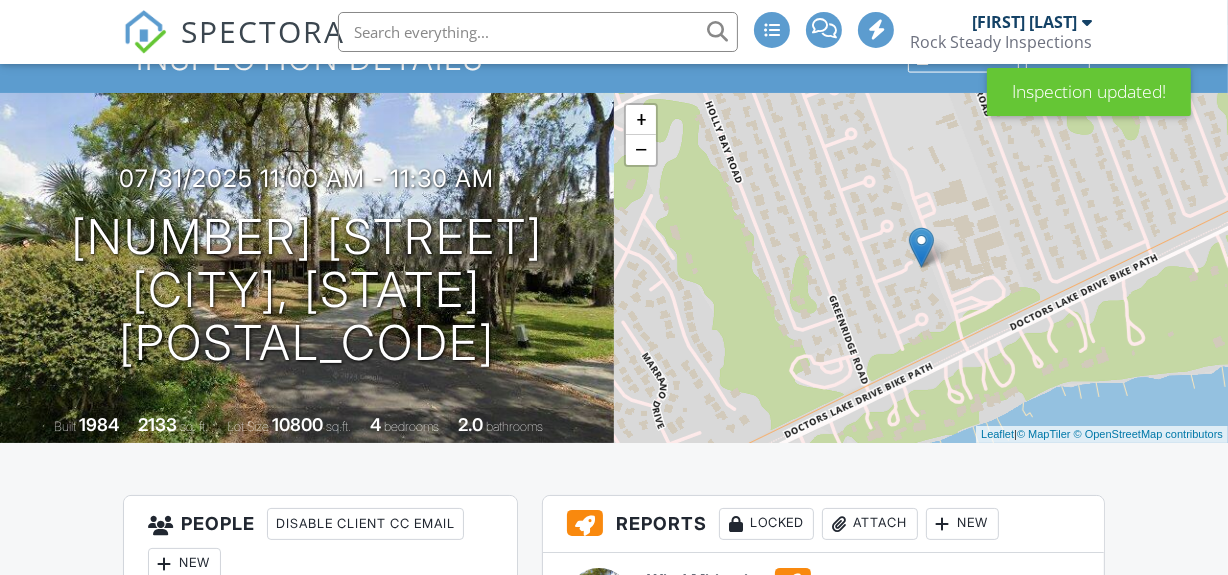scroll, scrollTop: 181, scrollLeft: 0, axis: vertical 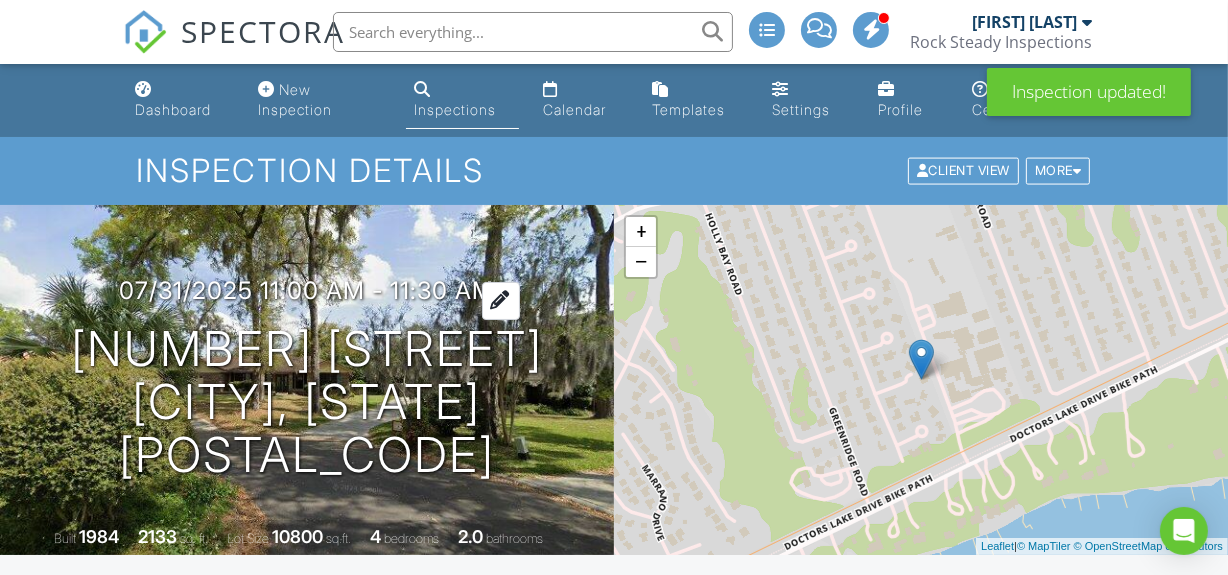 click at bounding box center (501, 300) 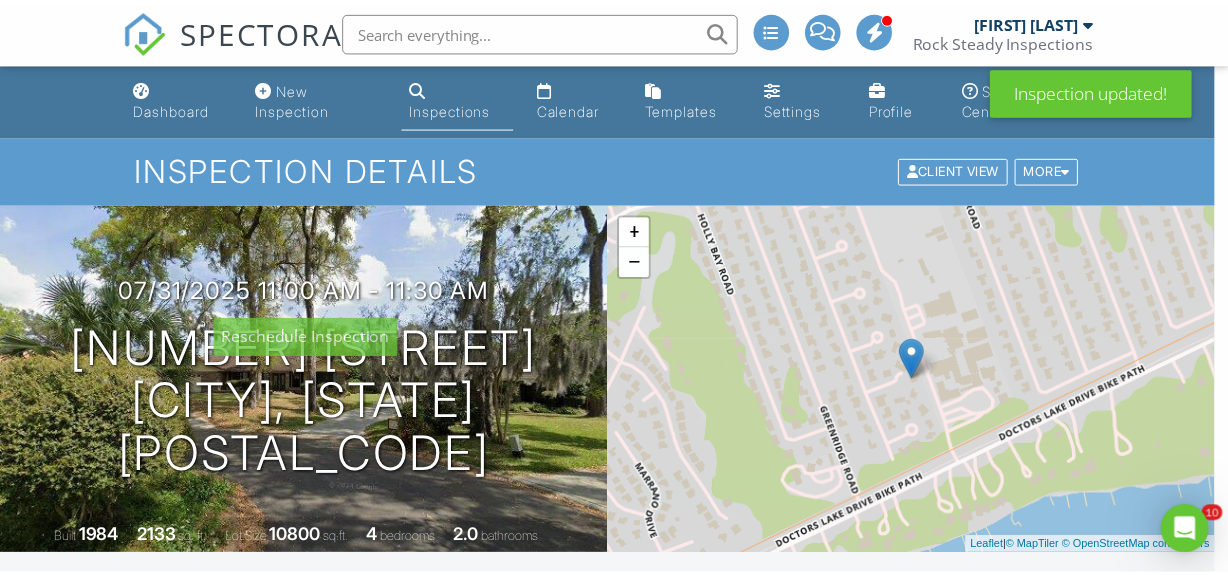 scroll, scrollTop: 0, scrollLeft: 0, axis: both 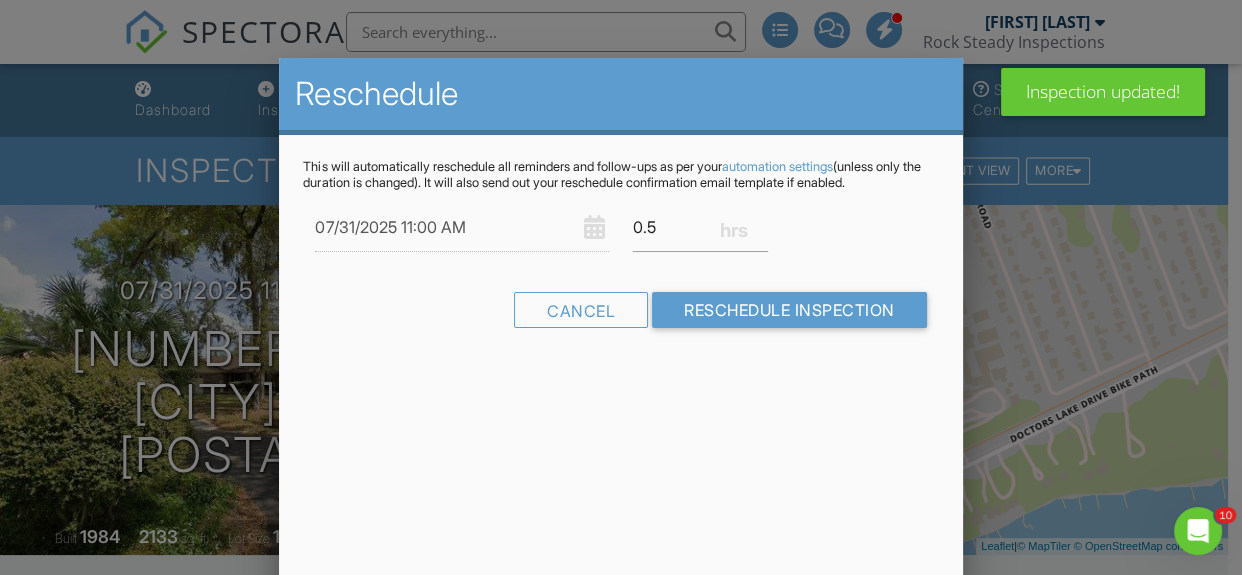 click on "Reschedule
This will automatically reschedule all reminders and follow-ups as per your  automation settings  (unless only the duration is changed). It will also send out your reschedule confirmation email template if enabled.
07/31/2025 11:00 AM
0.5
Warning: this date/time is in the past.
Cancel
Reschedule Inspection" at bounding box center [620, 408] 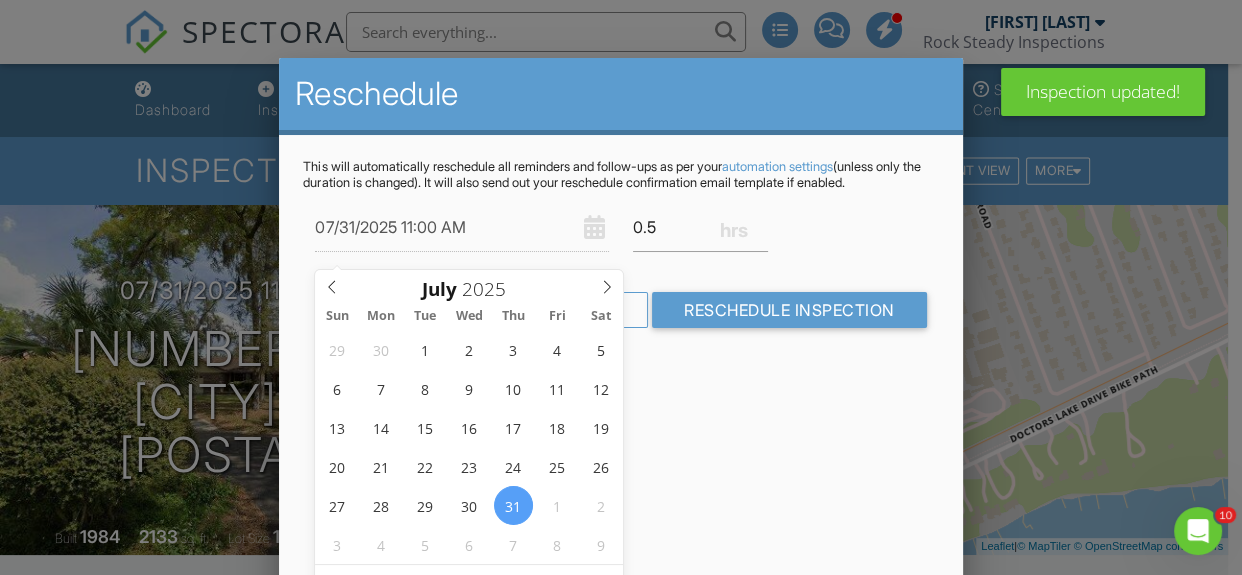 click on "07/31/2025 11:00 AM" at bounding box center [462, 227] 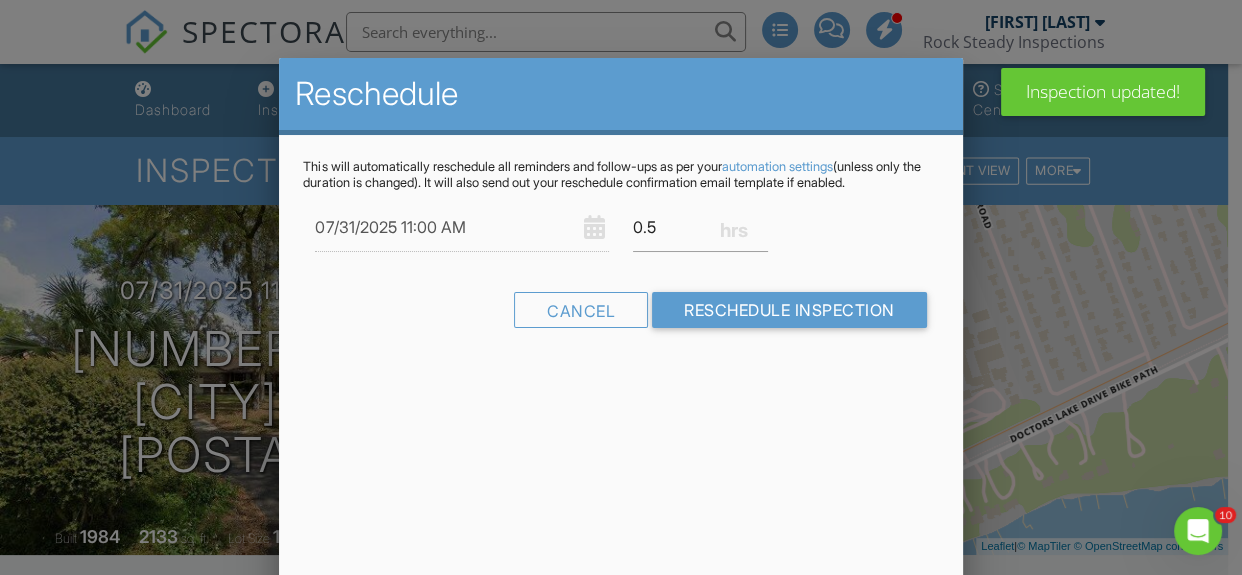 drag, startPoint x: 824, startPoint y: 474, endPoint x: 621, endPoint y: 362, distance: 231.84694 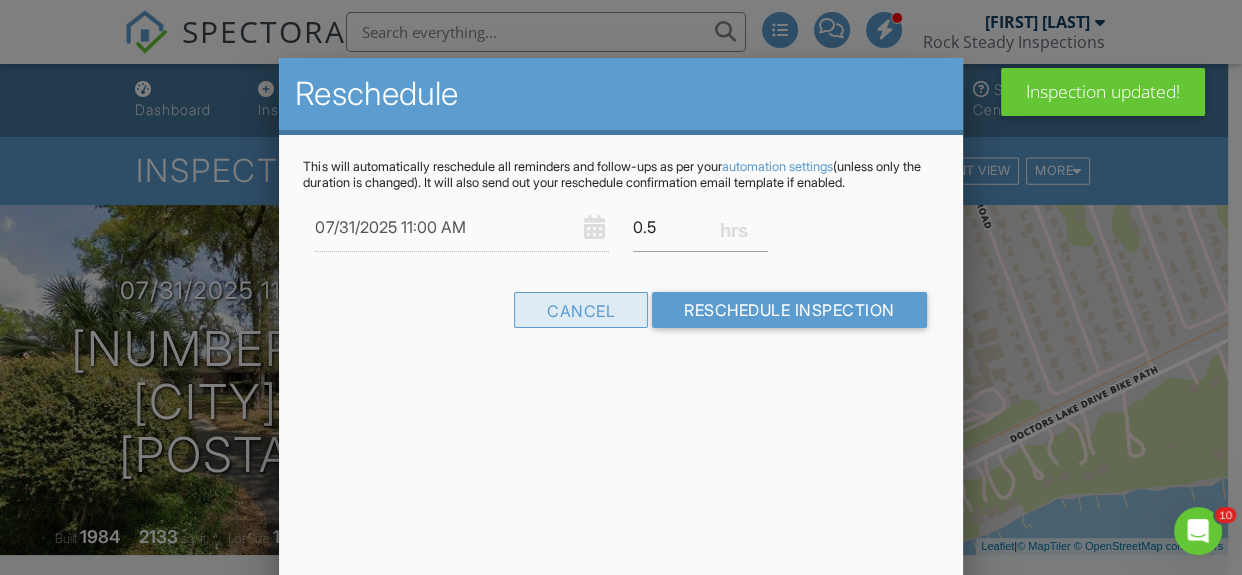 click on "Cancel" at bounding box center (581, 310) 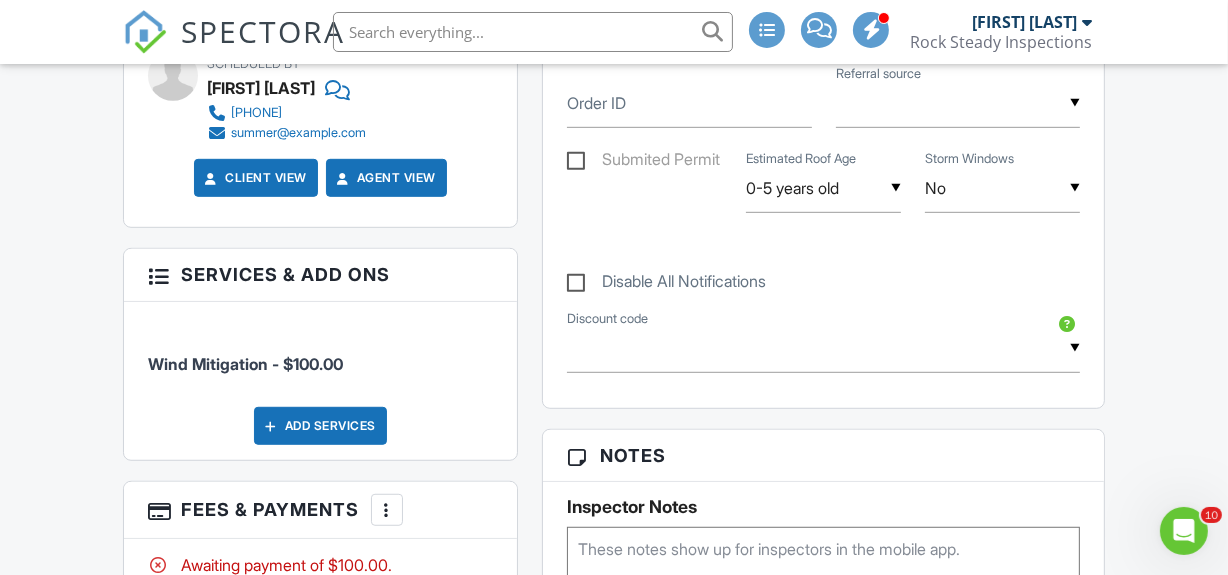 scroll, scrollTop: 916, scrollLeft: 0, axis: vertical 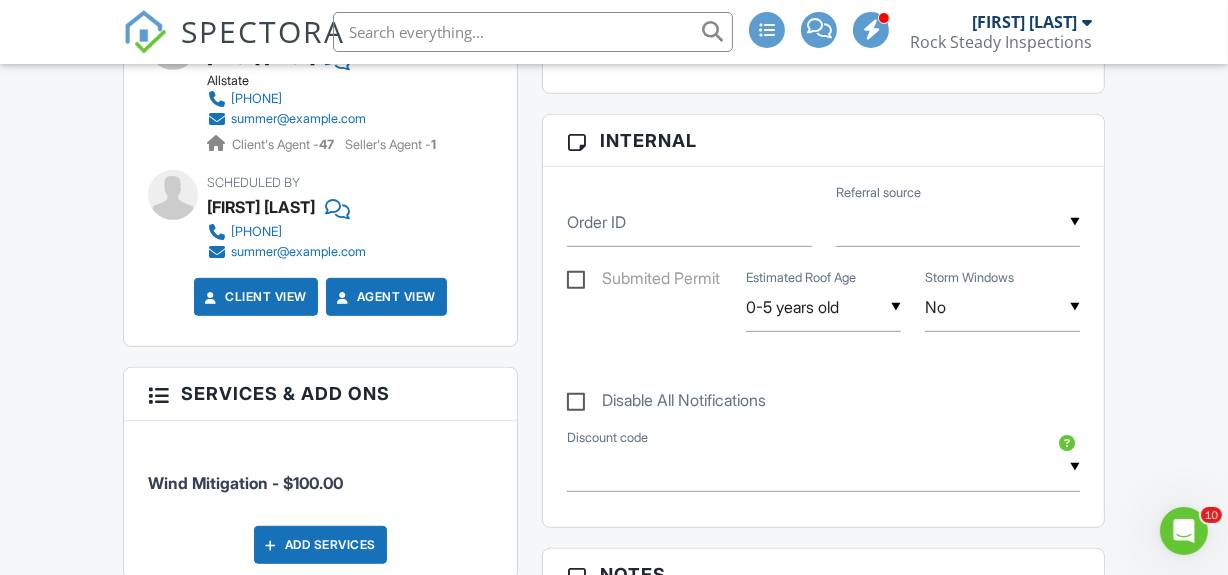 click at bounding box center [158, 393] 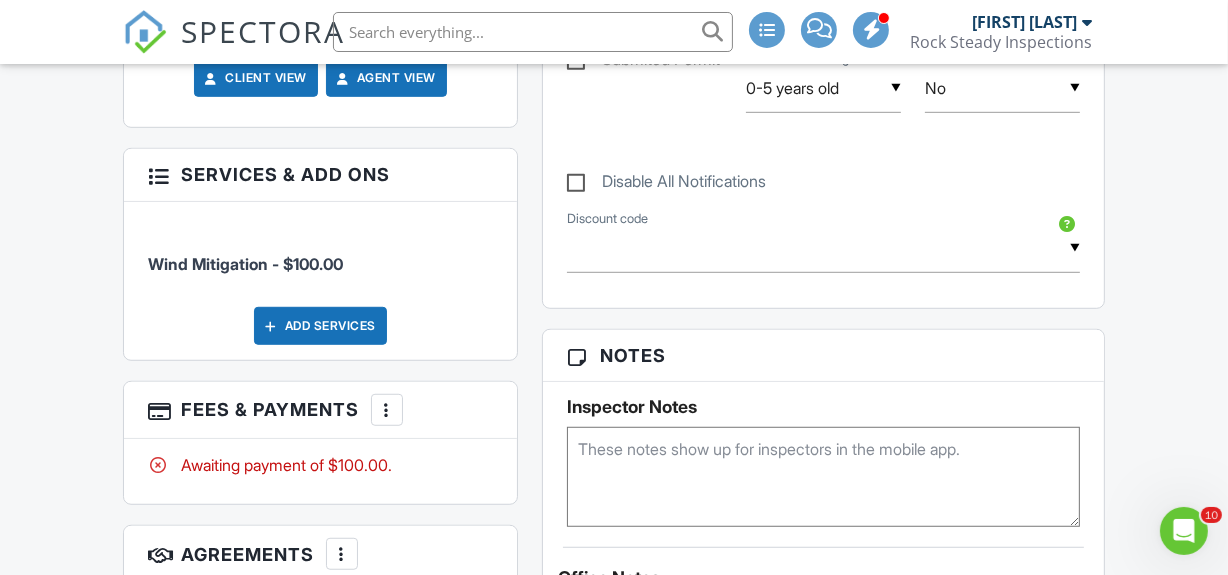 scroll, scrollTop: 1189, scrollLeft: 0, axis: vertical 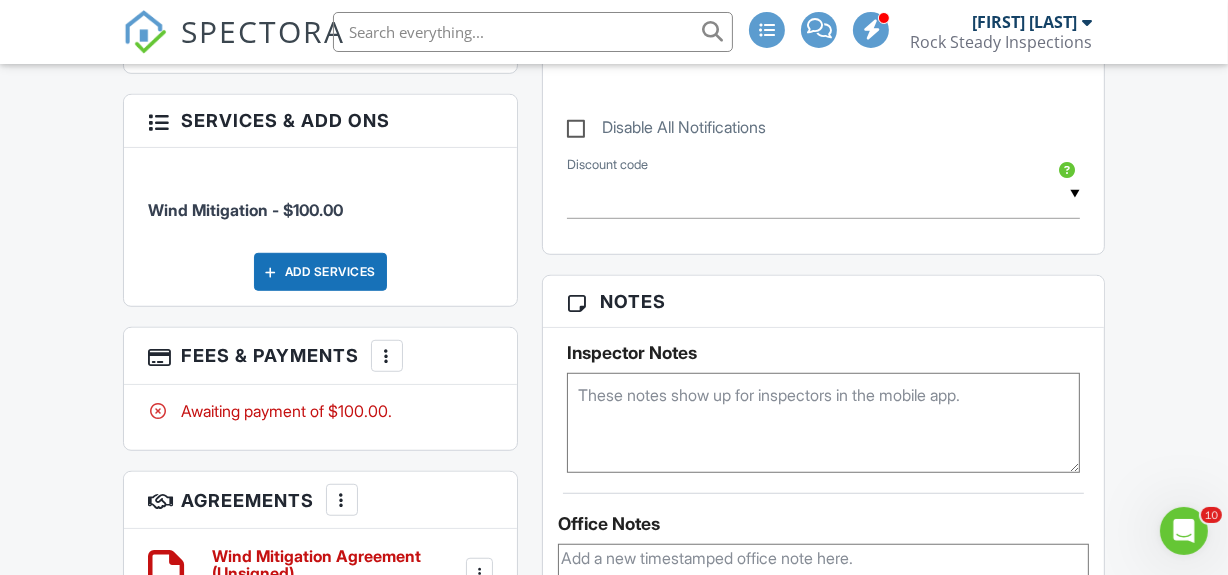click on "More" at bounding box center [387, 356] 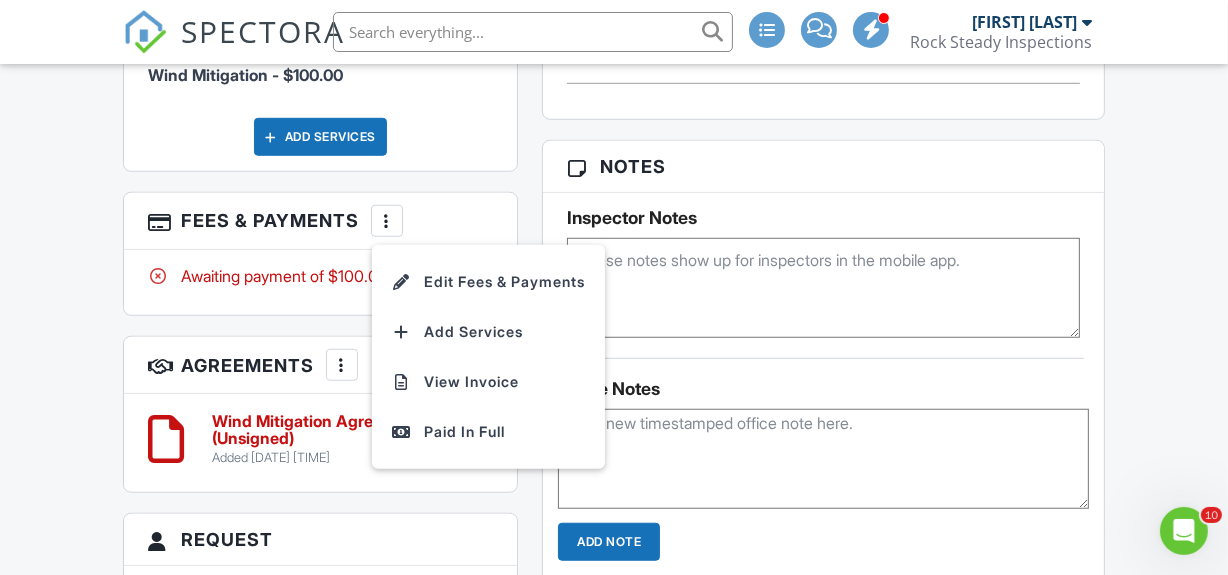 scroll, scrollTop: 1280, scrollLeft: 0, axis: vertical 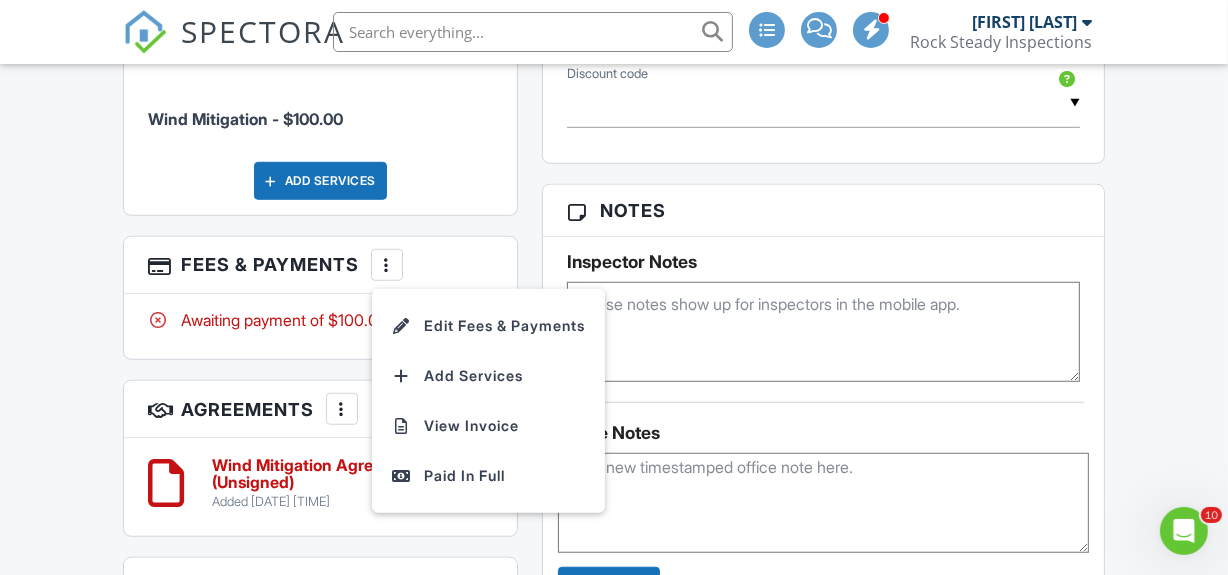 click on "Dashboard
New Inspection
Inspections
Calendar
Templates
Settings
Profile
Support Center
Inspection Details
Client View
More
Property Details
Reschedule
Reorder / Copy
Share
Cancel
Delete
Print Order
Convert to V9
Disable Pass on CC Fees
07/31/2025 11:00 am
- 11:30 am
2201 Yearling Ct
Orange Park, FL 32073
Built
1984
2133
sq. ft.
Lot Size
10800
sq.ft.
4
bedrooms
2.0
bathrooms
+ − Leaflet  |  © MapTiler   © OpenStreetMap contributors
All emails and texts are disabled for this inspection!
Turn on emails and texts
Turn on and Requeue Notifications
Reports
Locked
Attach
New
Wind Mitigation
Wind Mitigation
Edit
View" at bounding box center (614, 420) 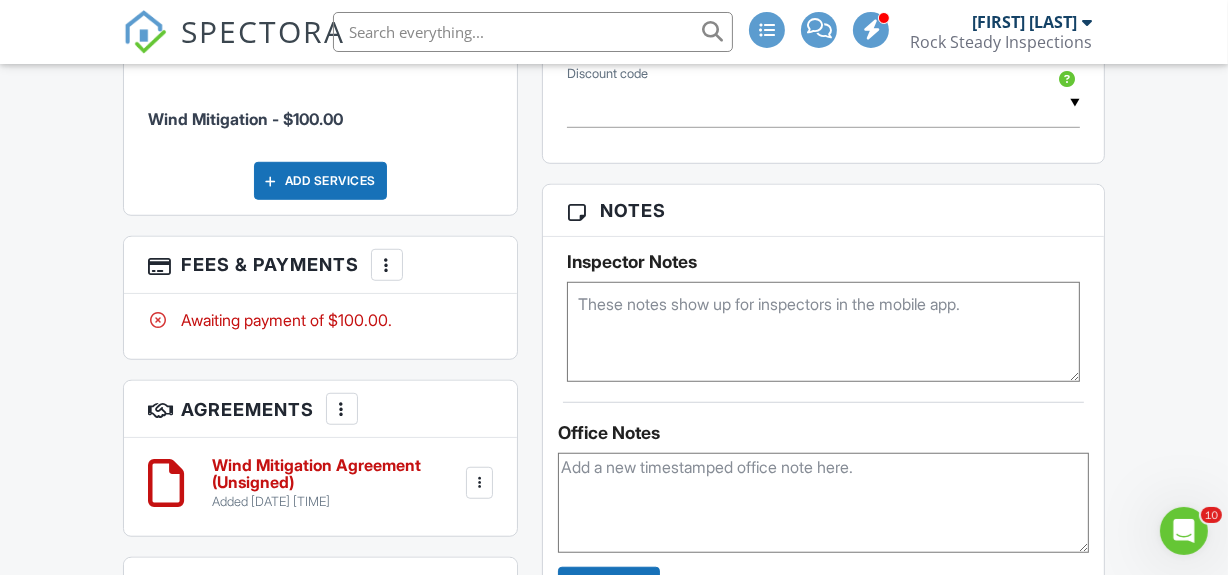 click at bounding box center (158, 320) 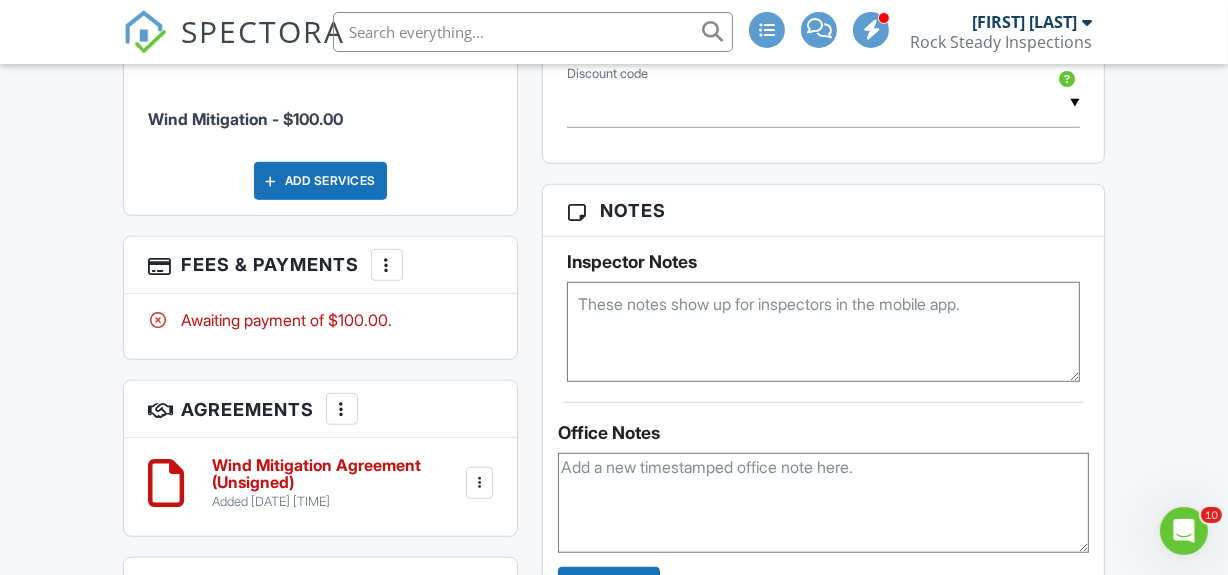 click at bounding box center [158, 320] 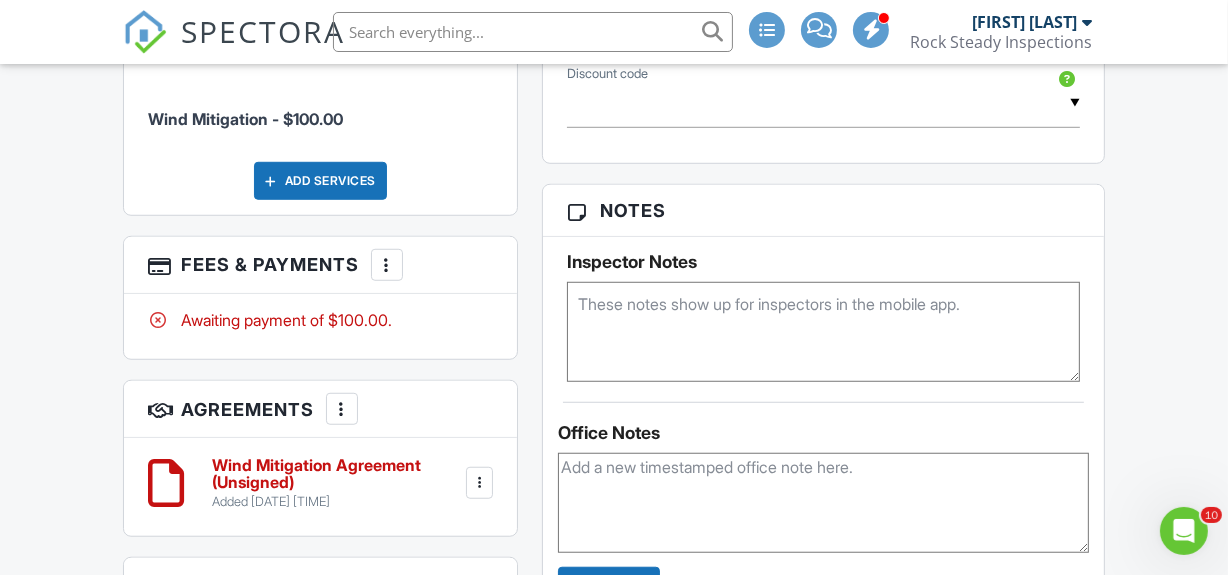 drag, startPoint x: 170, startPoint y: 459, endPoint x: 146, endPoint y: 439, distance: 31.241 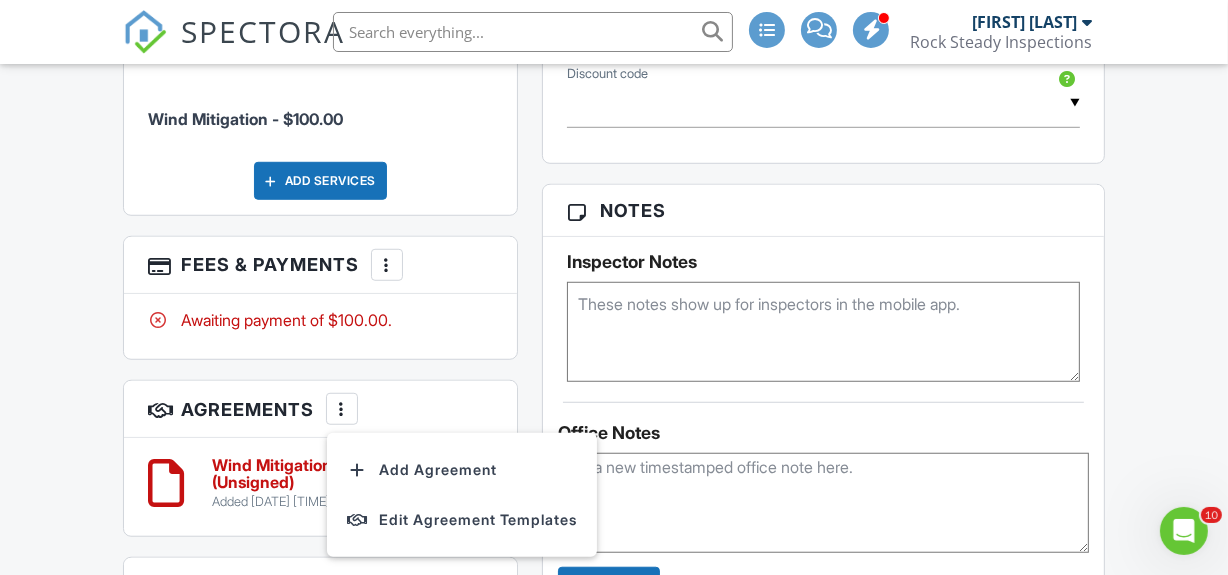 click on "People
Disable Client CC Email
New
Inspector
Client
Client's Agent
Listing Agent
Add Another Person
Inspector
Chester Johnson
904-472-6841
chester@rocksteadyinspections.org
Make Invisible
Mark As Requested
Remove
Update Client
First name
ROBERT
Last name
SHELVIN
Email (required)
sandrakshevlin@gmail.com
CC Email
Phone
904-614-9145
Tags
Internal notes visible only to the company
Cancel
Save
Confirm client deletion
This will remove the client from this inspection. All email reminders and follow-ups will be removed as well. Note that this is only an option before publishing a report.
Cancel
Remove Client
Client
ROBERT SHELVIN
904-614-9145" at bounding box center (320, 25) 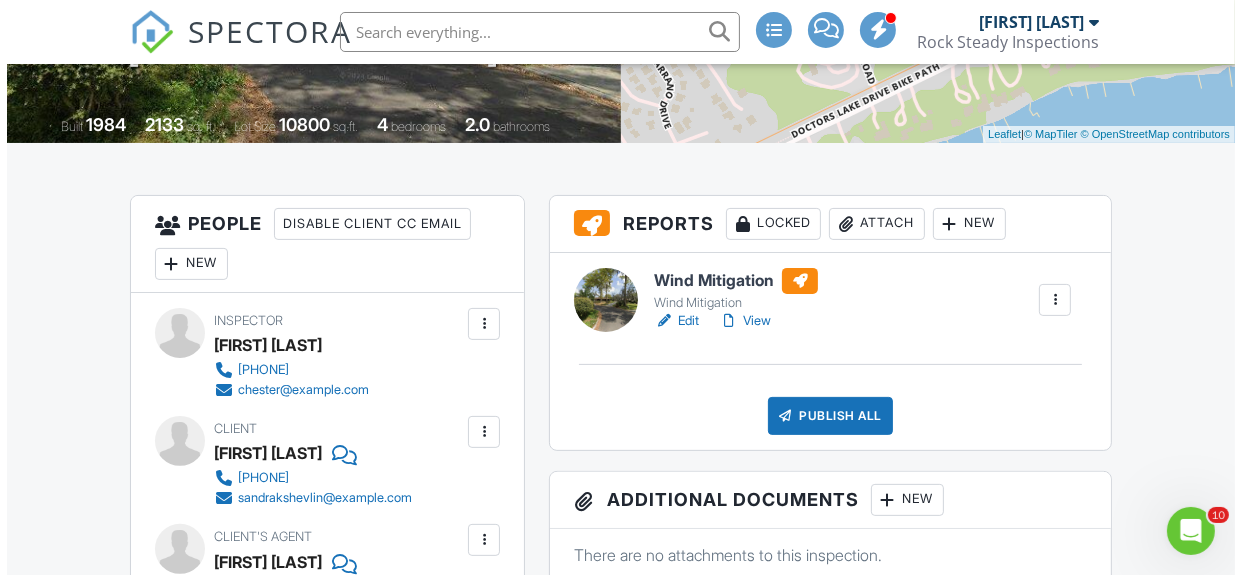 scroll, scrollTop: 370, scrollLeft: 0, axis: vertical 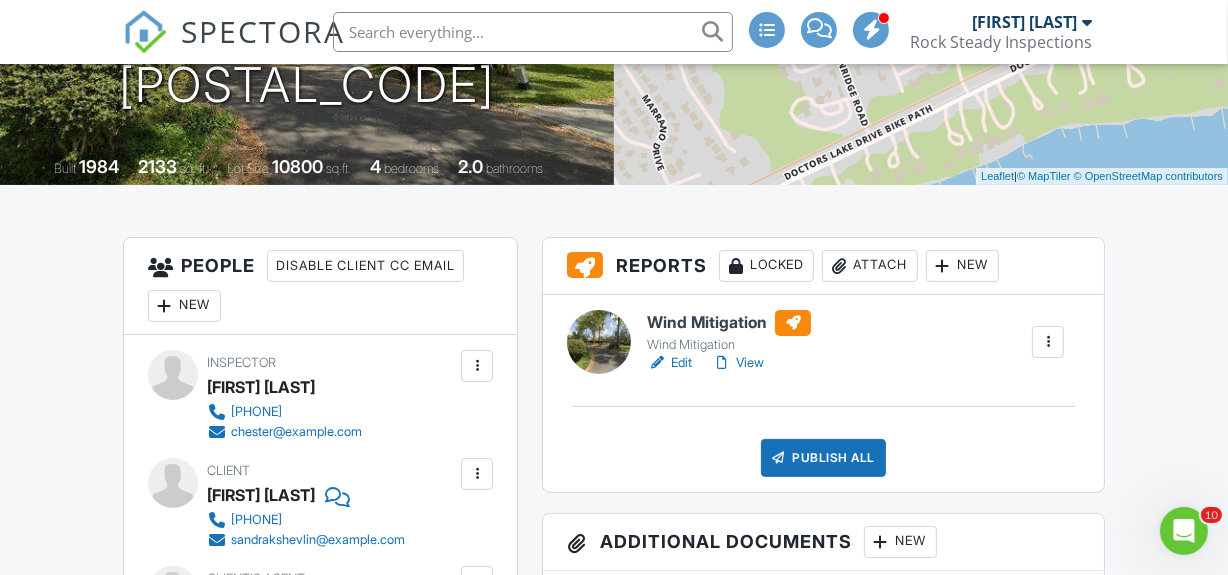 click at bounding box center (1048, 342) 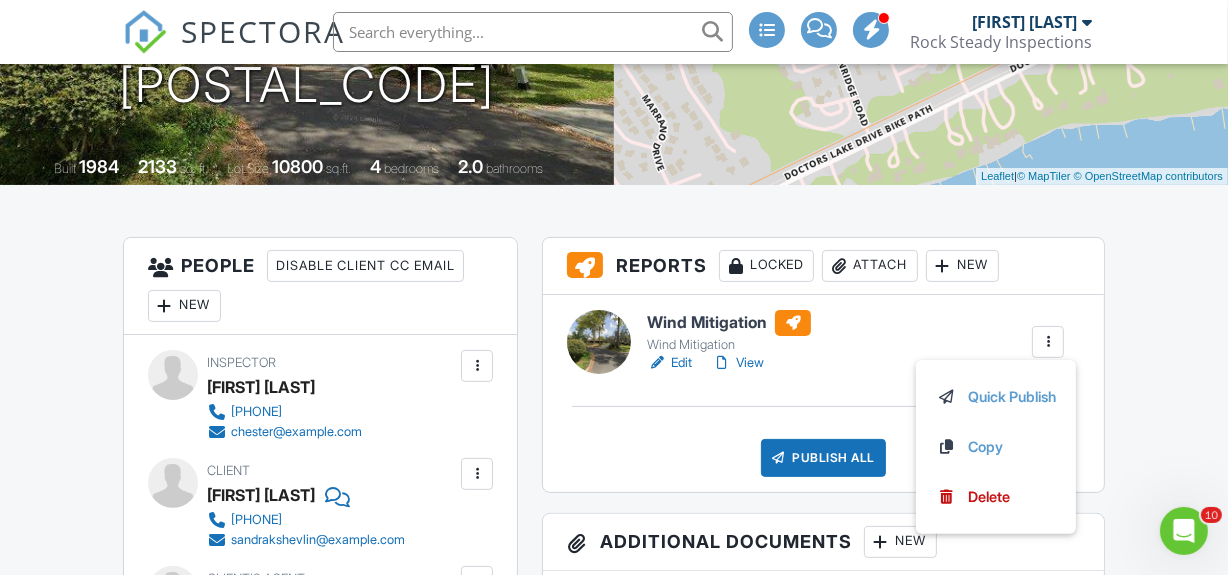 click on "Dashboard
New Inspection
Inspections
Calendar
Templates
Settings
Profile
Support Center
Inspection Details
Client View
More
Property Details
Reschedule
Reorder / Copy
Share
Cancel
Delete
Print Order
Convert to V9
Disable Pass on CC Fees
07/31/2025 11:00 am
- 11:30 am
2201 Yearling Ct
Orange Park, FL 32073
Built
1984
2133
sq. ft.
Lot Size
10800
sq.ft.
4
bedrooms
2.0
bathrooms
+ − Leaflet  |  © MapTiler   © OpenStreetMap contributors
All emails and texts are disabled for this inspection!
Turn on emails and texts
Turn on and Requeue Notifications
Reports
Locked
Attach
New
Wind Mitigation
Wind Mitigation
Edit
View" at bounding box center (614, 1330) 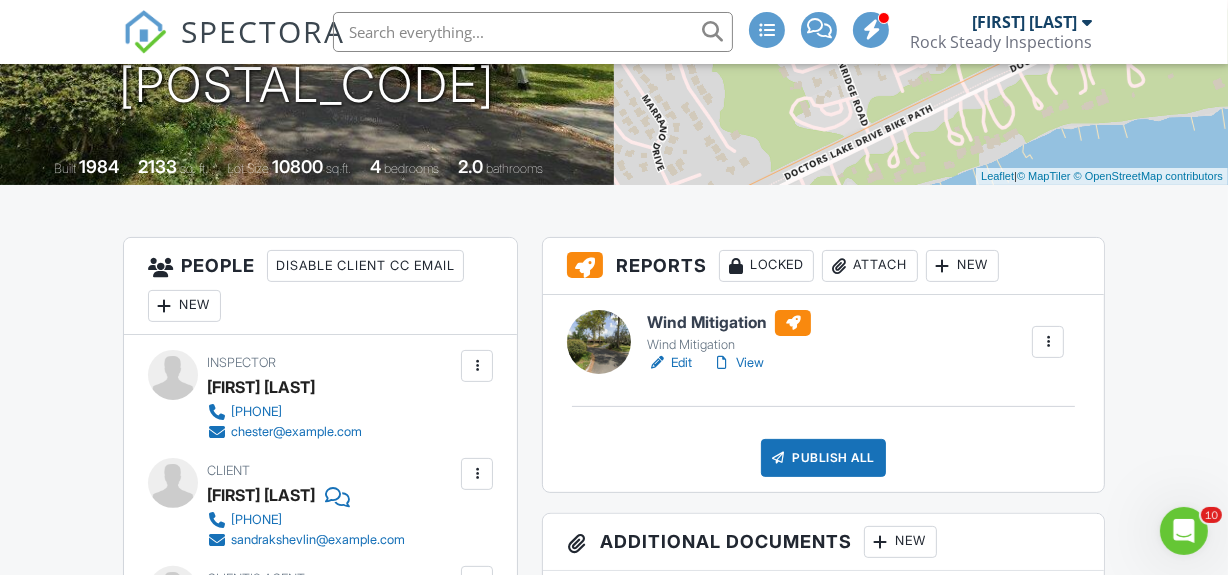 click on "Dashboard
New Inspection
Inspections
Calendar
Templates
Settings
Profile
Support Center
Inspection Details
Client View
More
Property Details
Reschedule
Reorder / Copy
Share
Cancel
Delete
Print Order
Convert to V9
Disable Pass on CC Fees
07/31/2025 11:00 am
- 11:30 am
2201 Yearling Ct
Orange Park, FL 32073
Built
1984
2133
sq. ft.
Lot Size
10800
sq.ft.
4
bedrooms
2.0
bathrooms
+ − Leaflet  |  © MapTiler   © OpenStreetMap contributors
All emails and texts are disabled for this inspection!
Turn on emails and texts
Turn on and Requeue Notifications
Reports
Locked
Attach
New
Wind Mitigation
Wind Mitigation
Edit
View" at bounding box center [614, 1330] 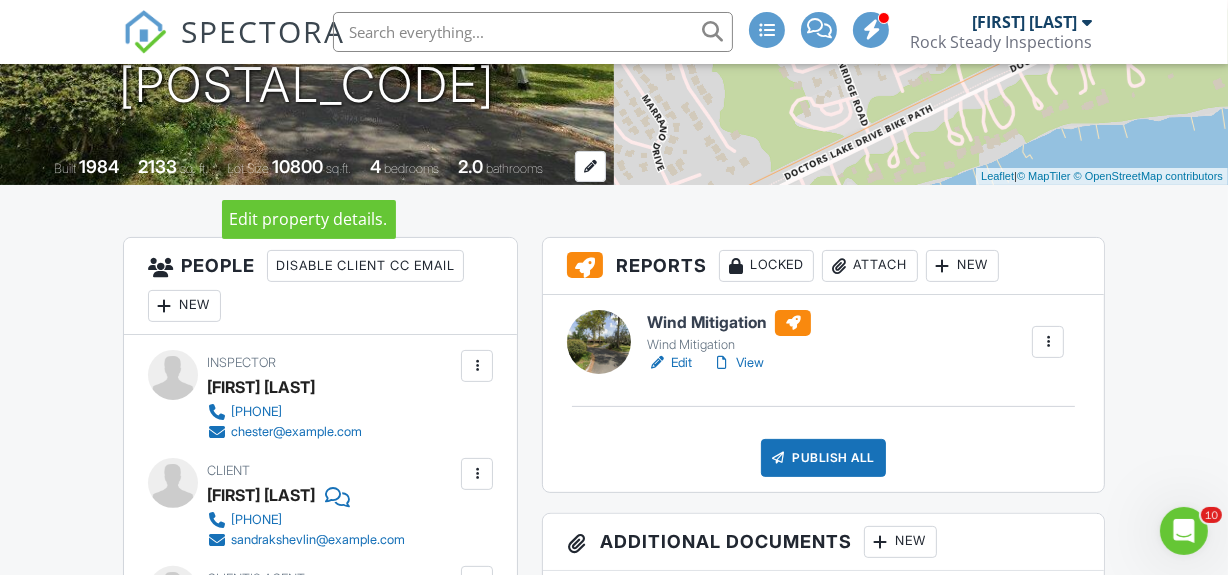 click at bounding box center (590, 166) 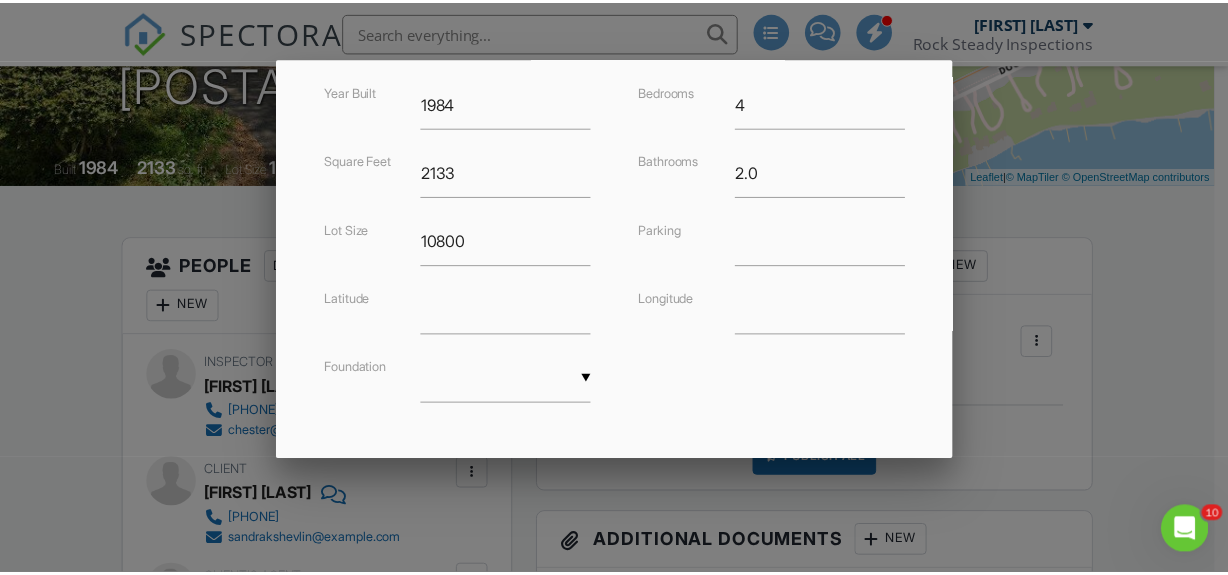scroll, scrollTop: 545, scrollLeft: 0, axis: vertical 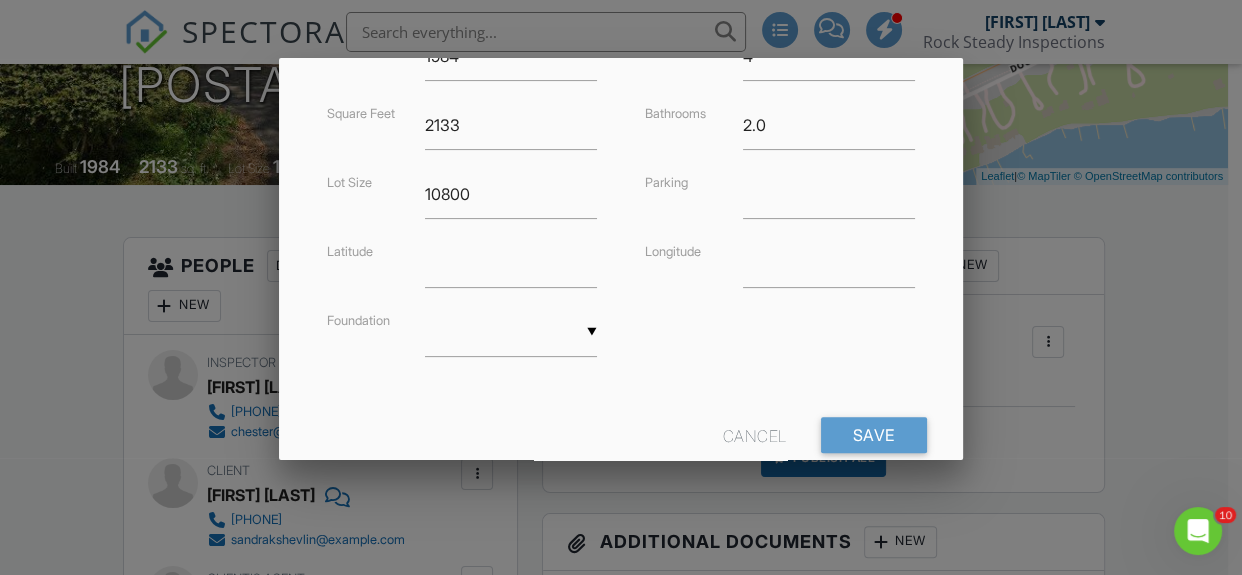 click at bounding box center [621, 259] 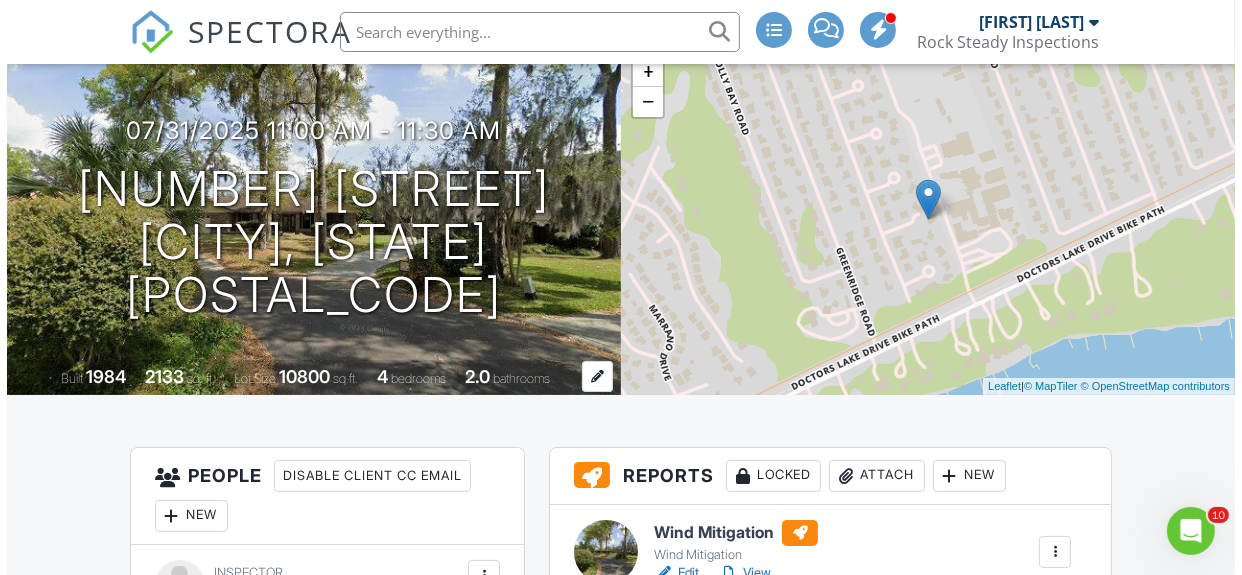 scroll, scrollTop: 90, scrollLeft: 0, axis: vertical 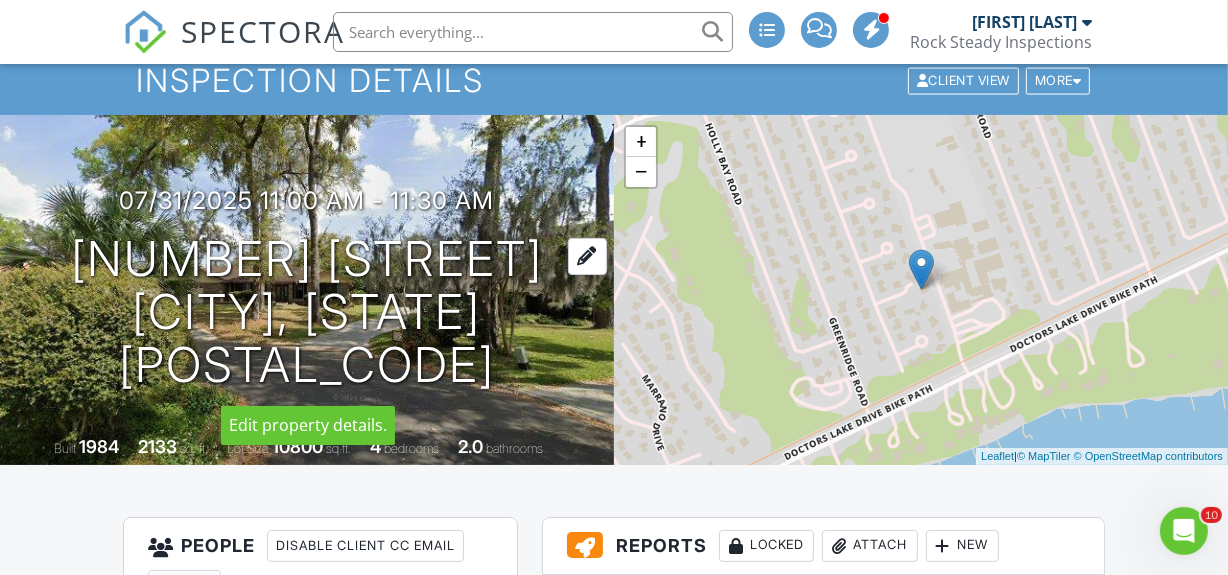 click on "2201 Yearling Ct
Orange Park, FL 32073" at bounding box center [307, 312] 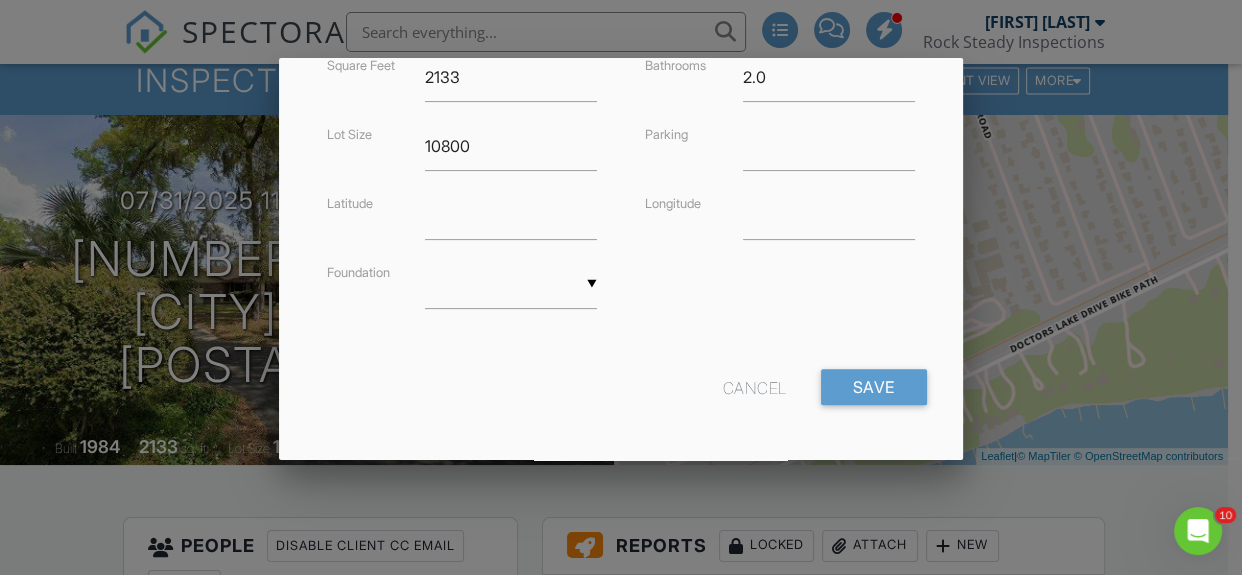 scroll, scrollTop: 595, scrollLeft: 0, axis: vertical 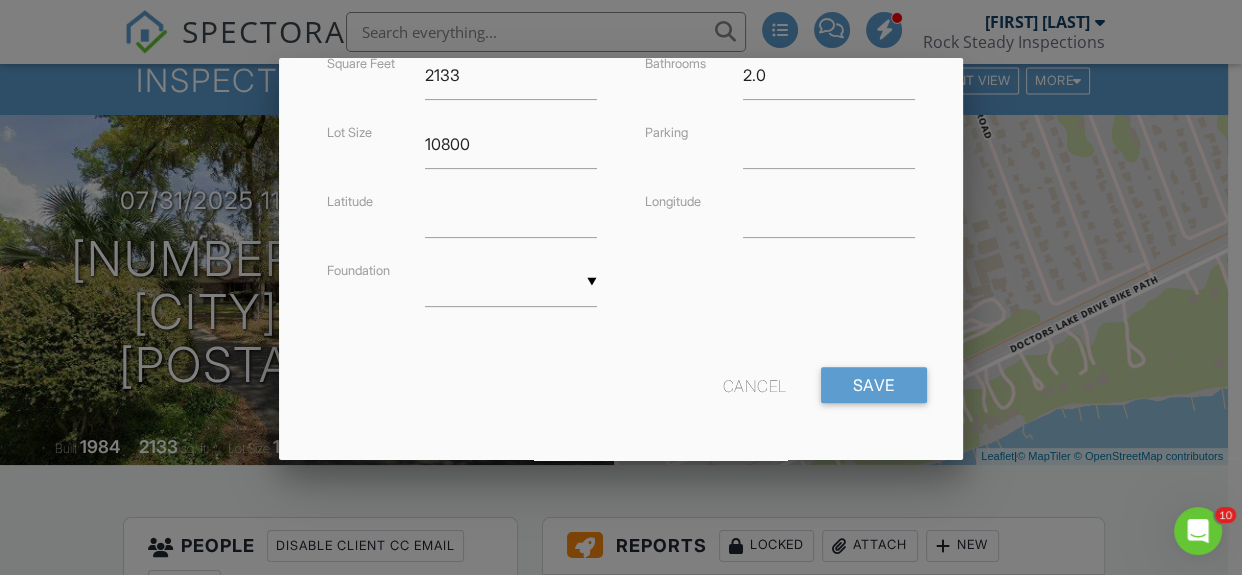drag, startPoint x: 84, startPoint y: 509, endPoint x: 110, endPoint y: 482, distance: 37.48333 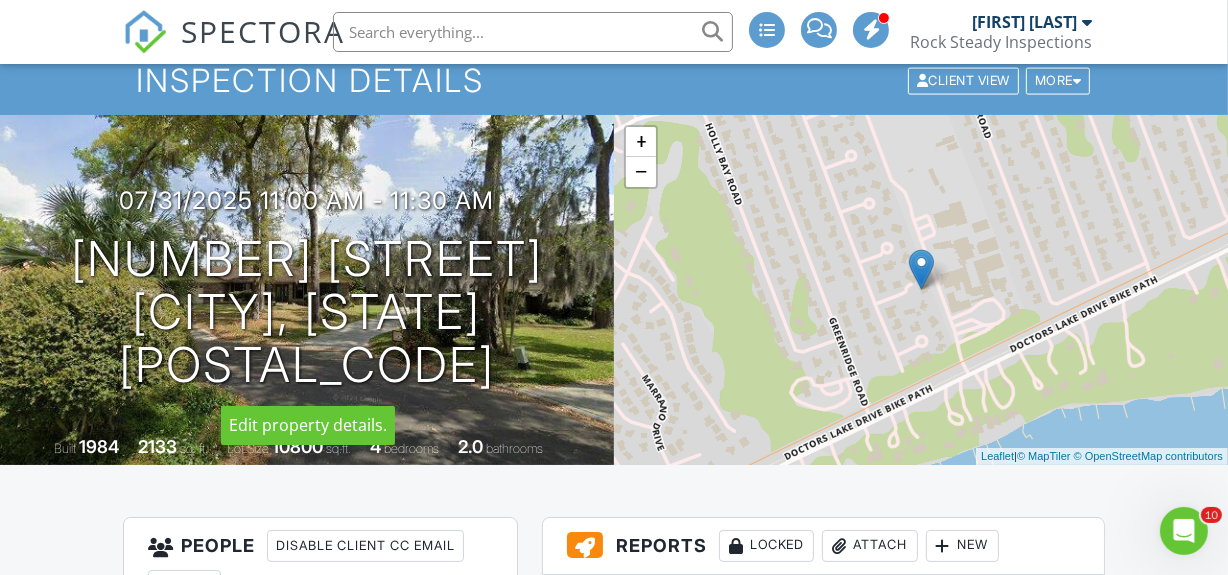 drag, startPoint x: 349, startPoint y: 312, endPoint x: 71, endPoint y: 513, distance: 343.05246 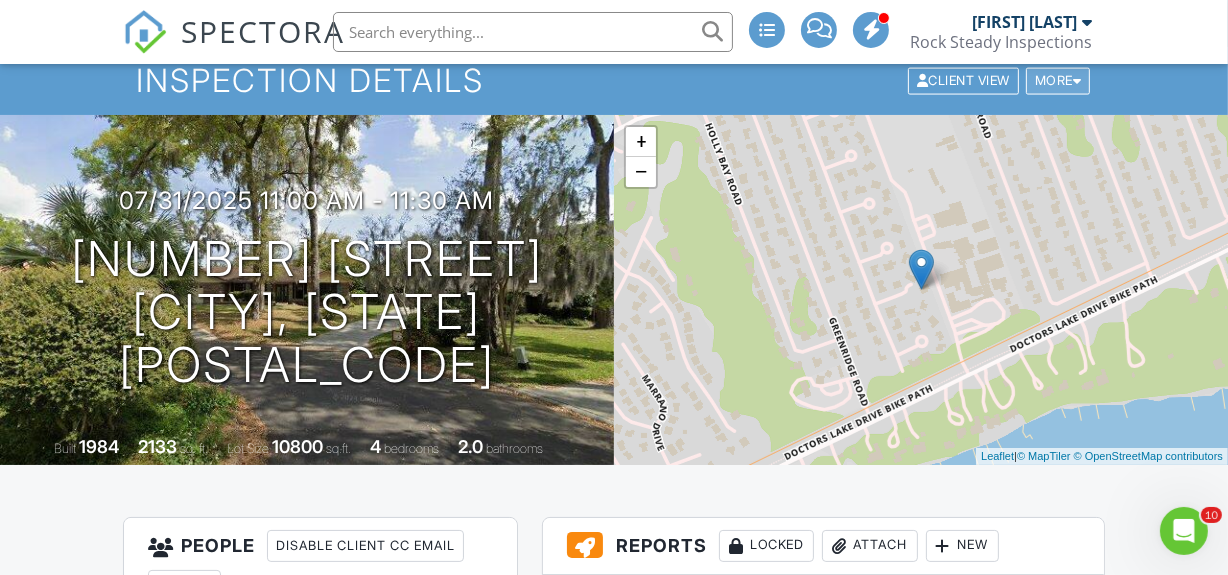 click on "More" at bounding box center (1058, 81) 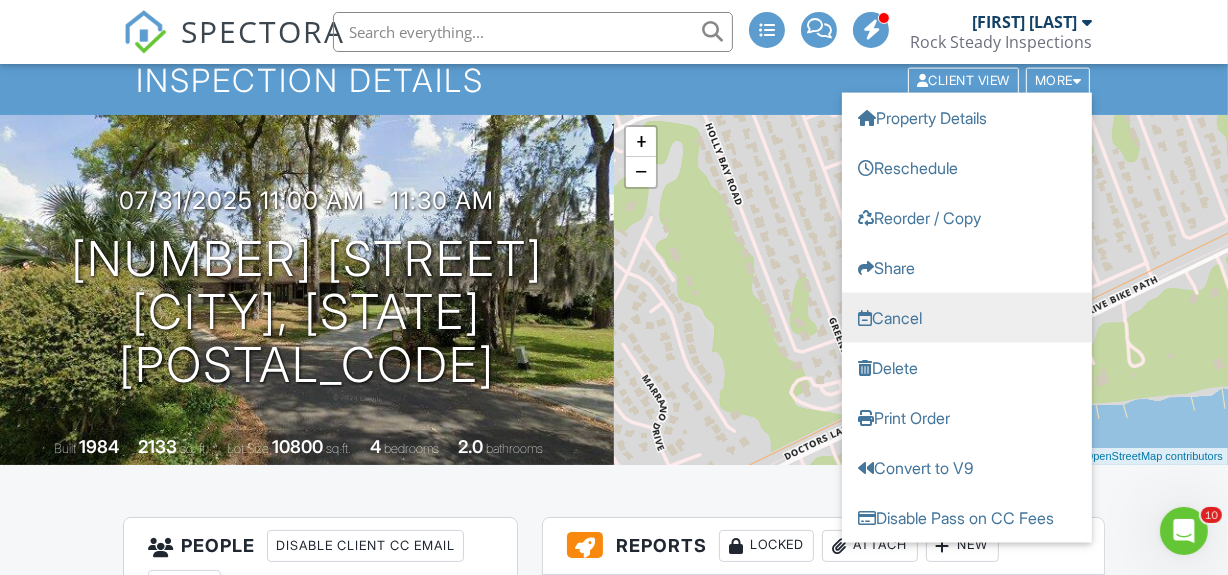 click on "Cancel" at bounding box center (967, 318) 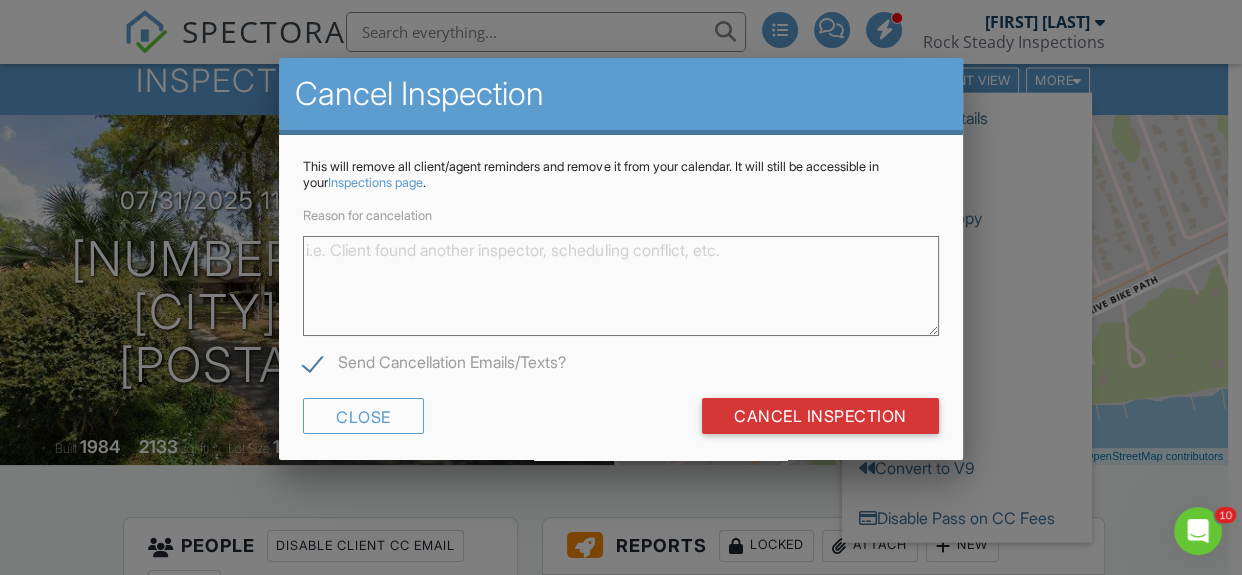 click on "Reason for cancelation" at bounding box center (620, 286) 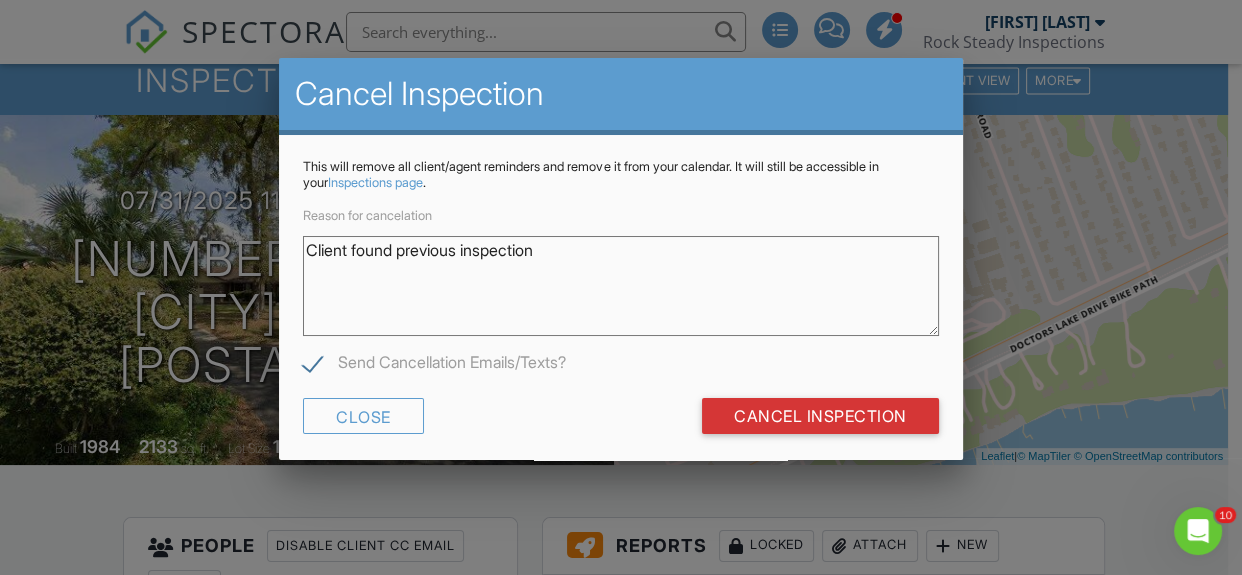 type on "Client found previous inspection" 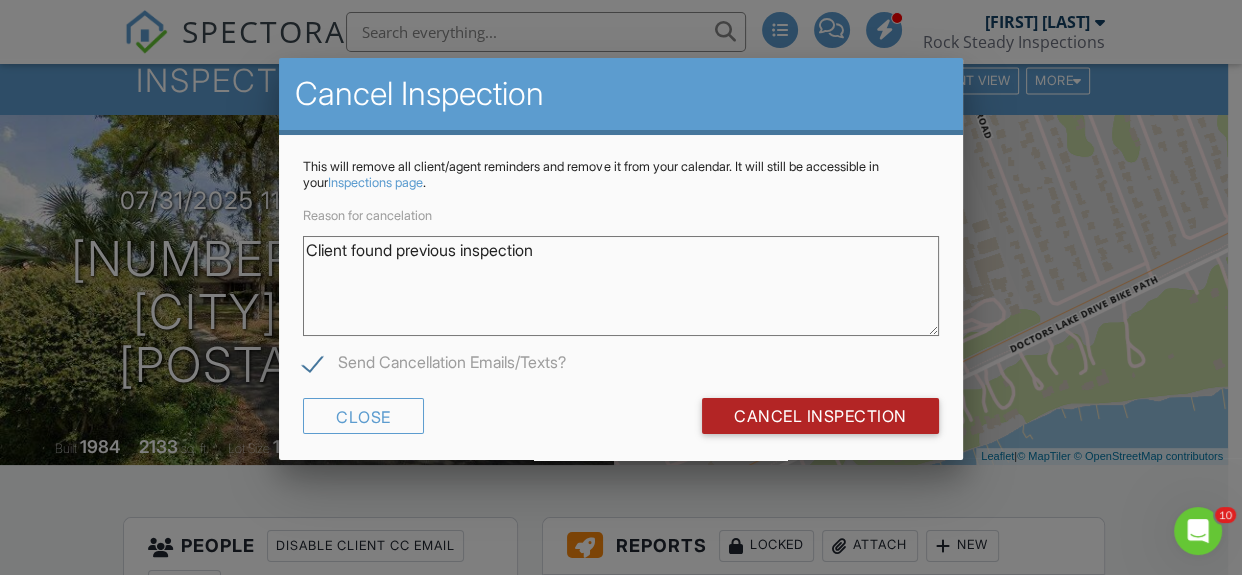 click on "Cancel Inspection" at bounding box center (820, 416) 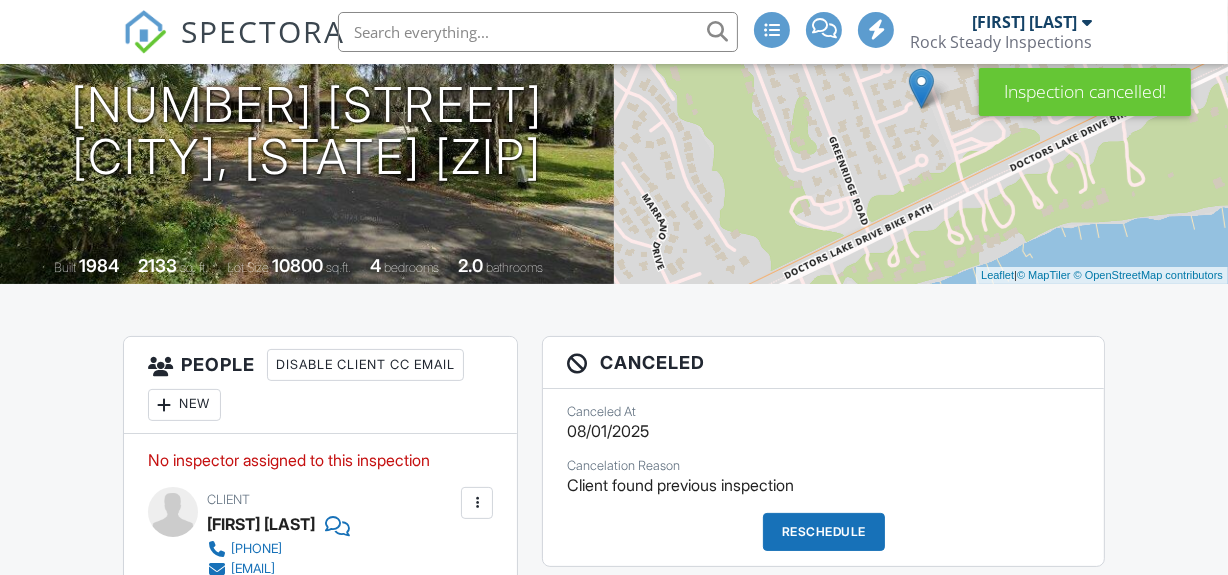 scroll, scrollTop: 0, scrollLeft: 0, axis: both 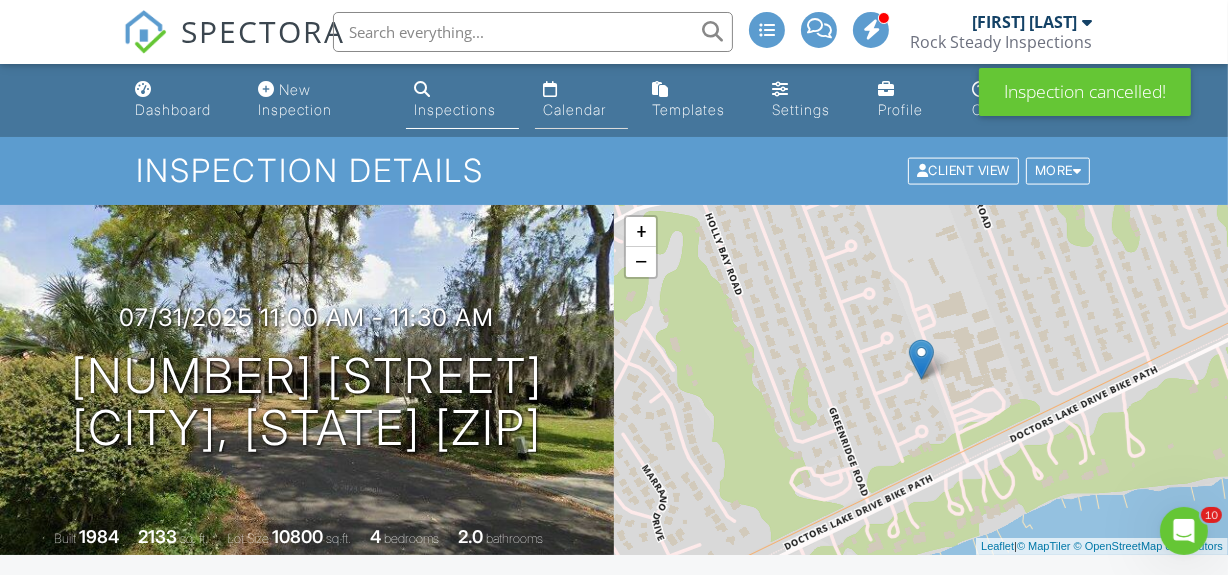 click on "Calendar" at bounding box center [574, 109] 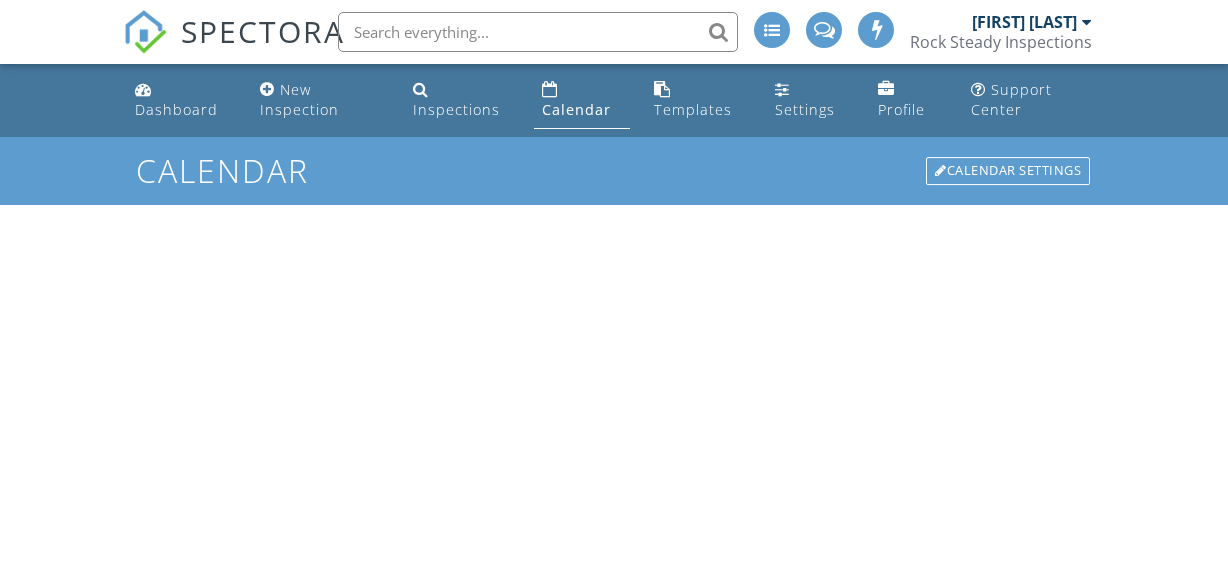 scroll, scrollTop: 0, scrollLeft: 0, axis: both 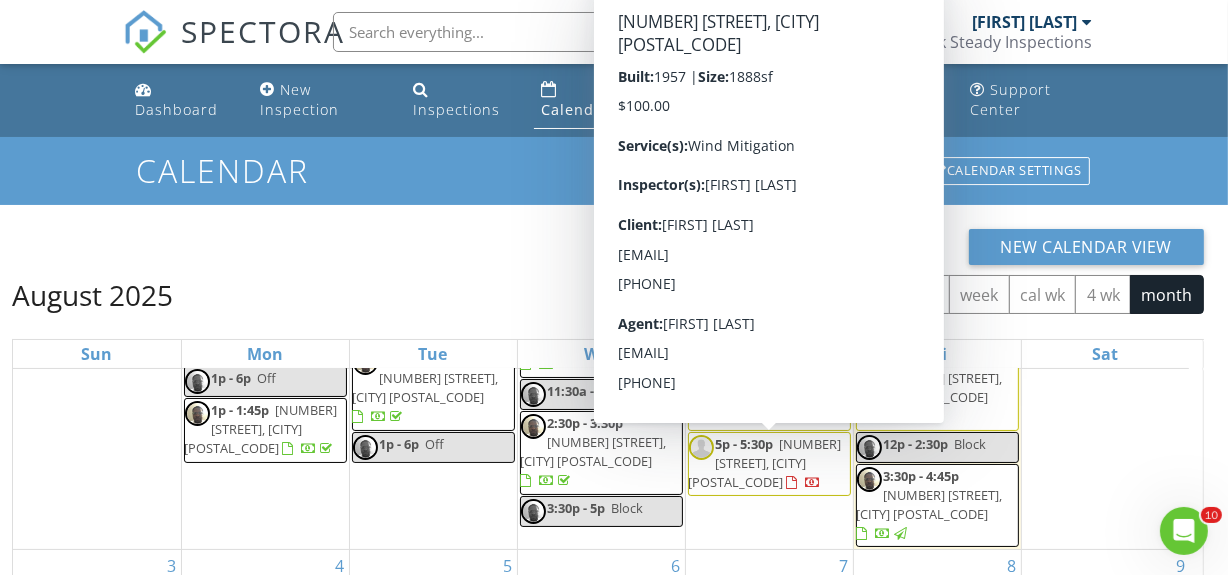 click on "5p - 5:30p
3701 Rubin Rd, Jacksonville 32257" at bounding box center (769, 464) 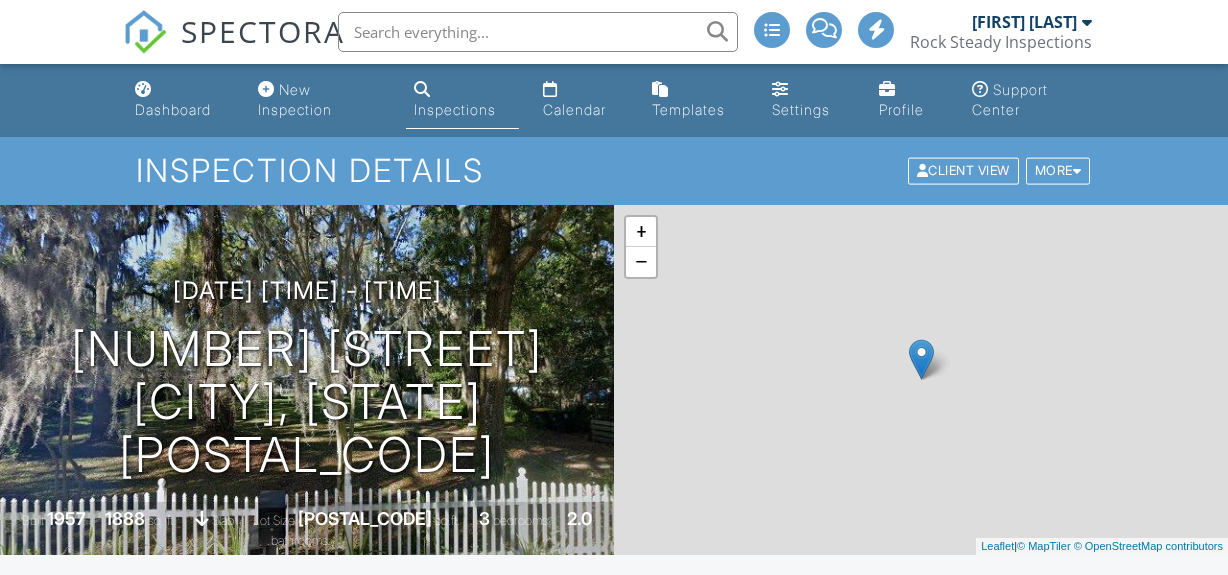 scroll, scrollTop: 0, scrollLeft: 0, axis: both 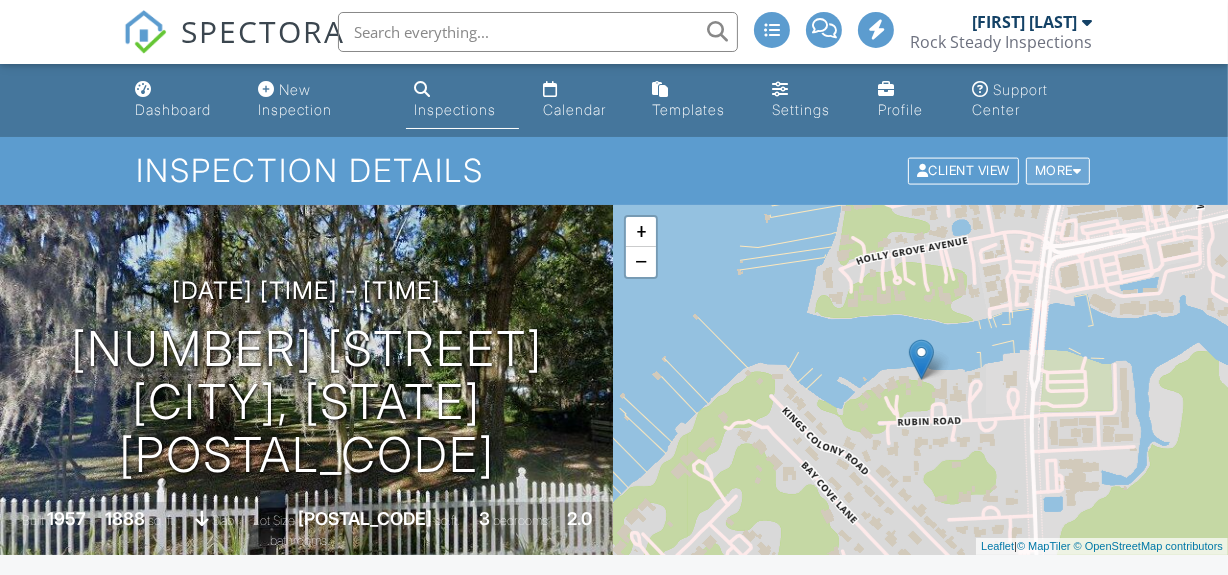 click on "More" at bounding box center (1058, 171) 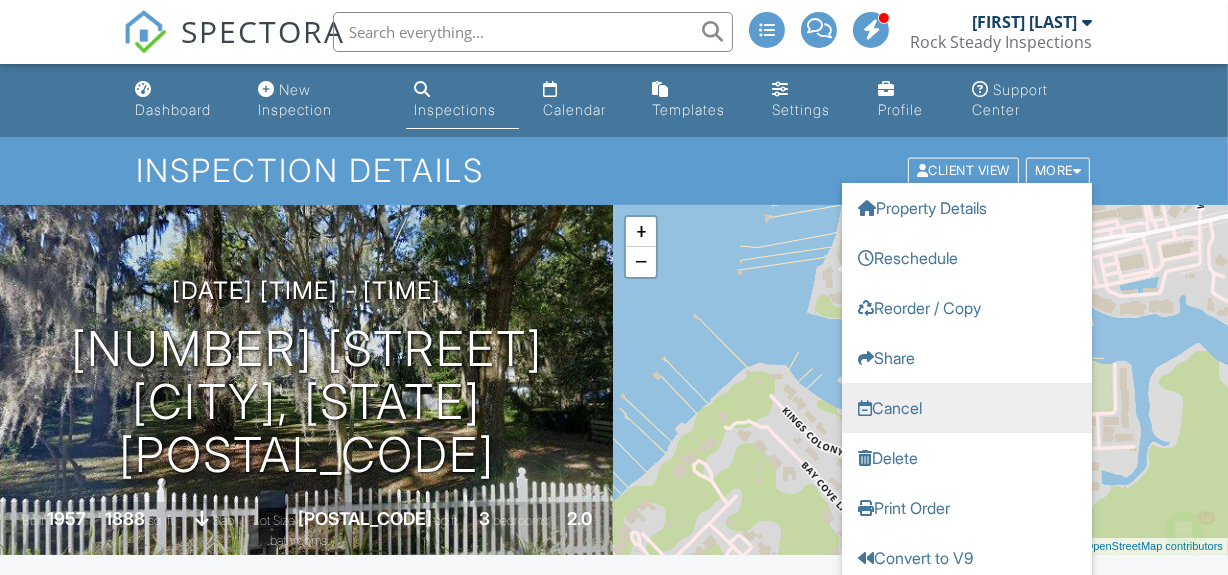 click on "Cancel" at bounding box center [967, 408] 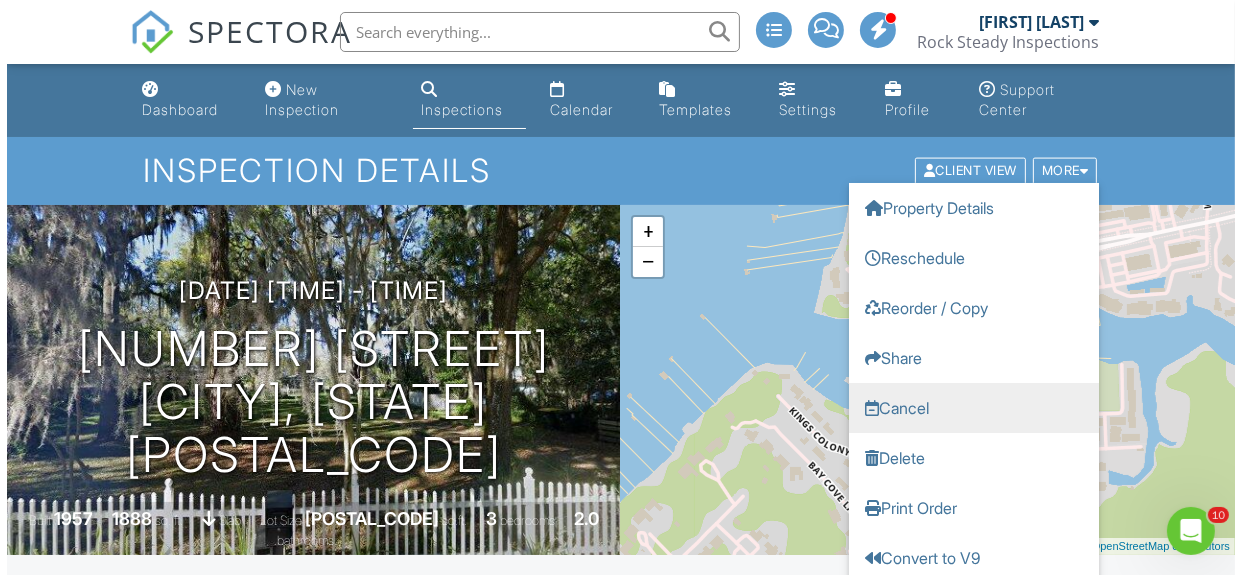 scroll, scrollTop: 0, scrollLeft: 0, axis: both 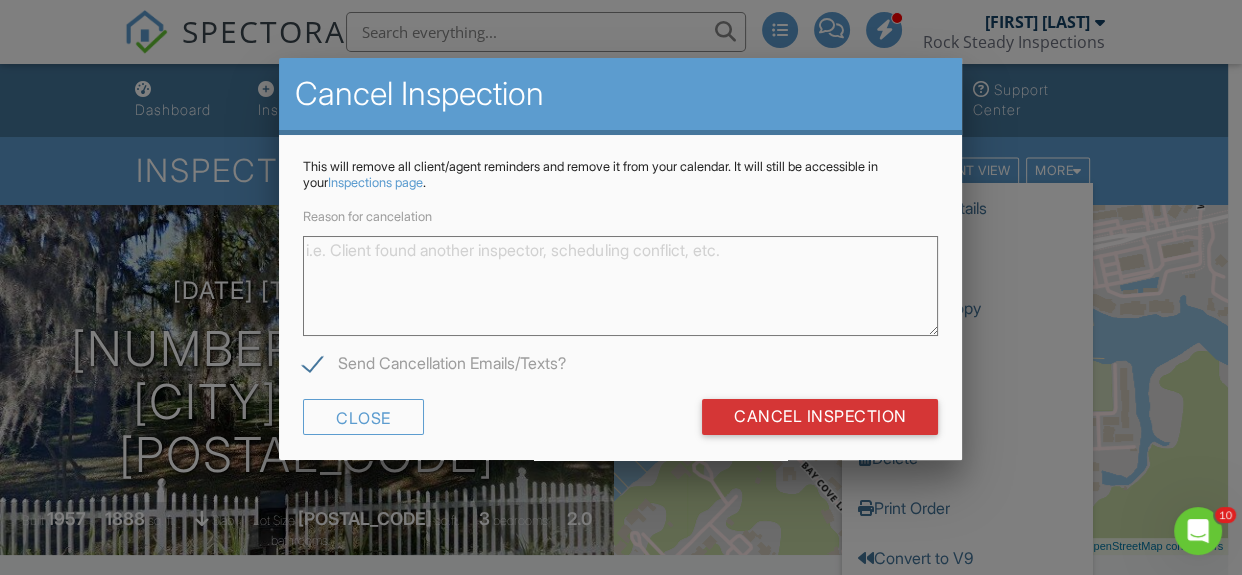 click on "Reason for cancelation" at bounding box center [620, 286] 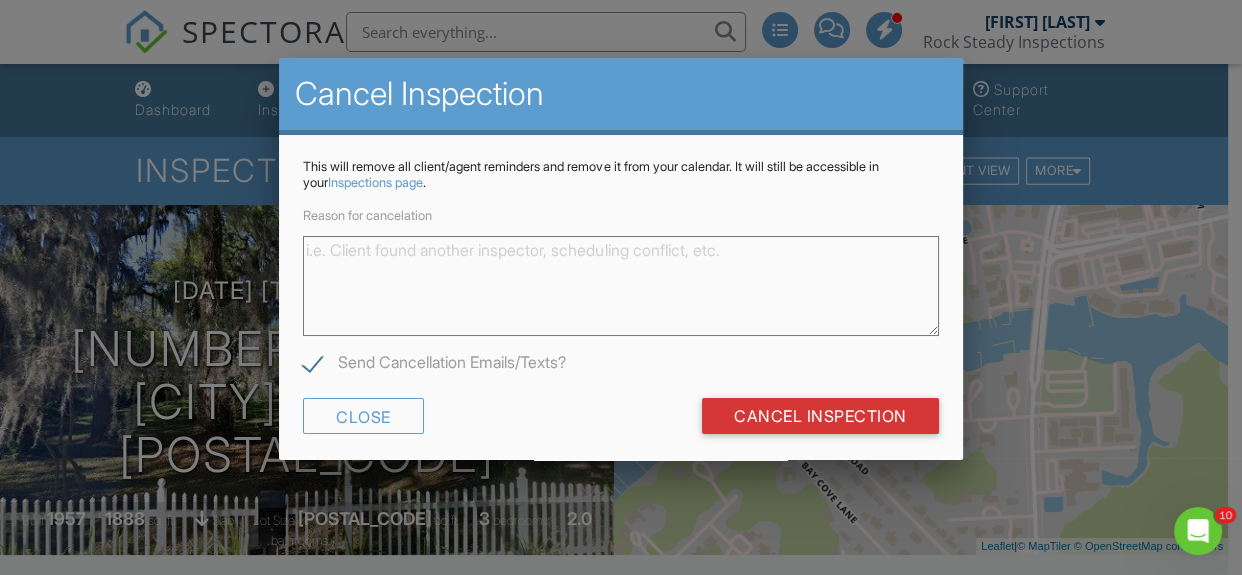 type on "W" 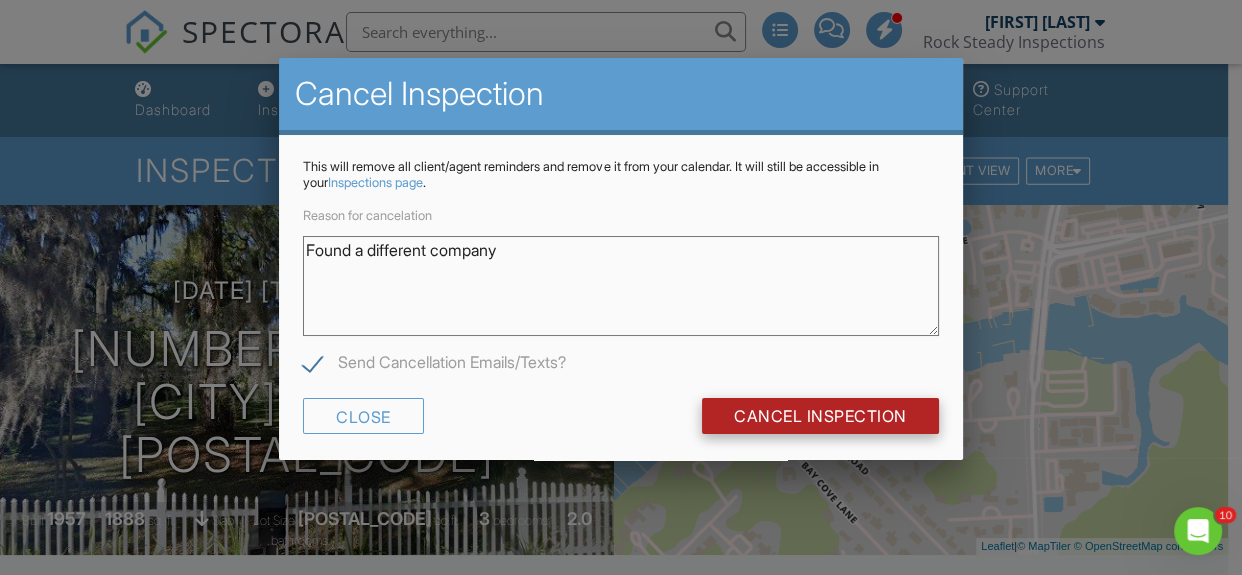 type on "Found a different company" 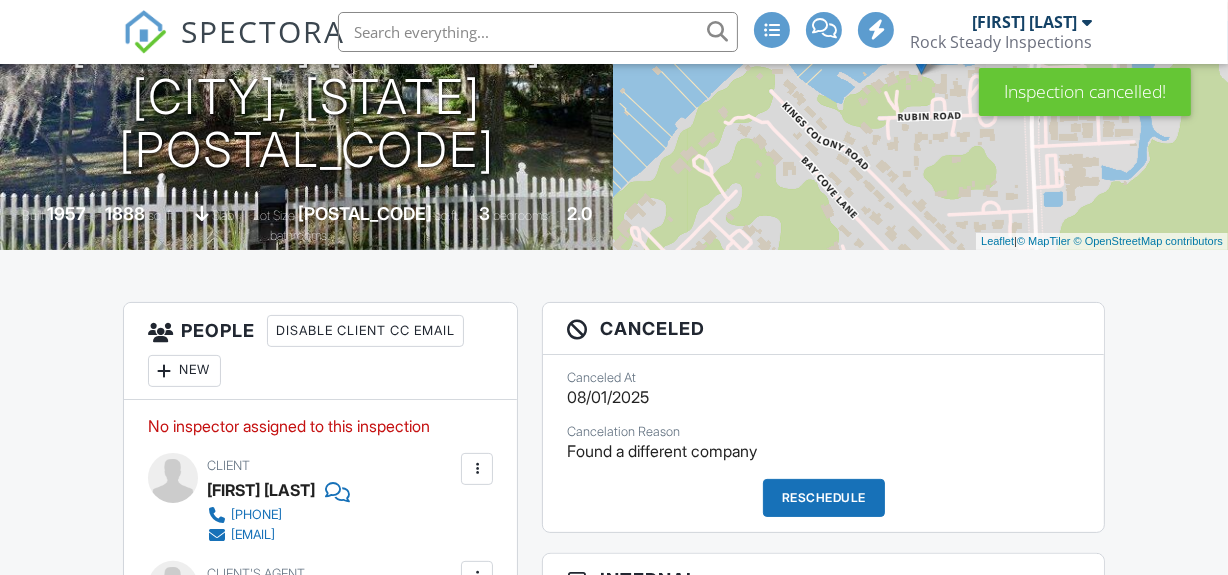 scroll, scrollTop: 545, scrollLeft: 0, axis: vertical 